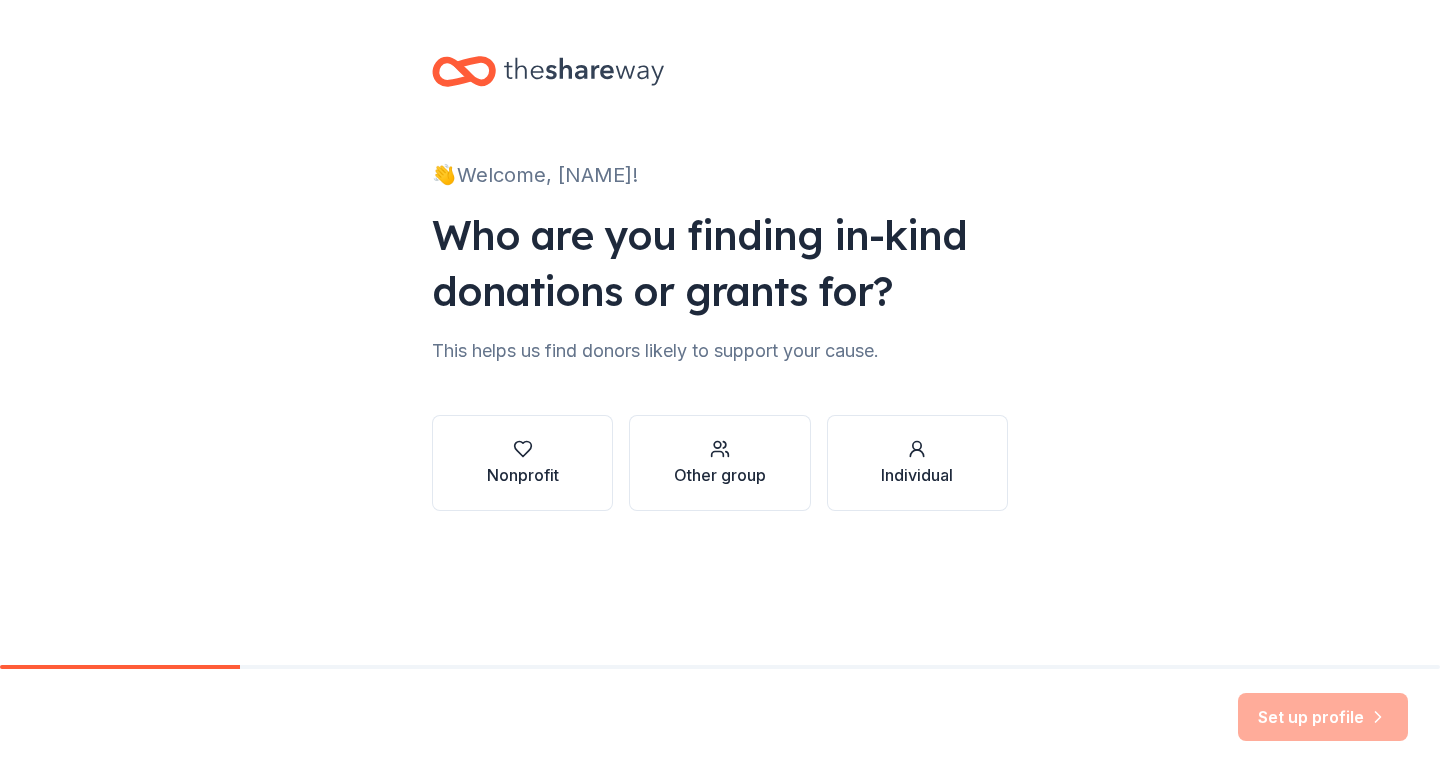 scroll, scrollTop: 0, scrollLeft: 0, axis: both 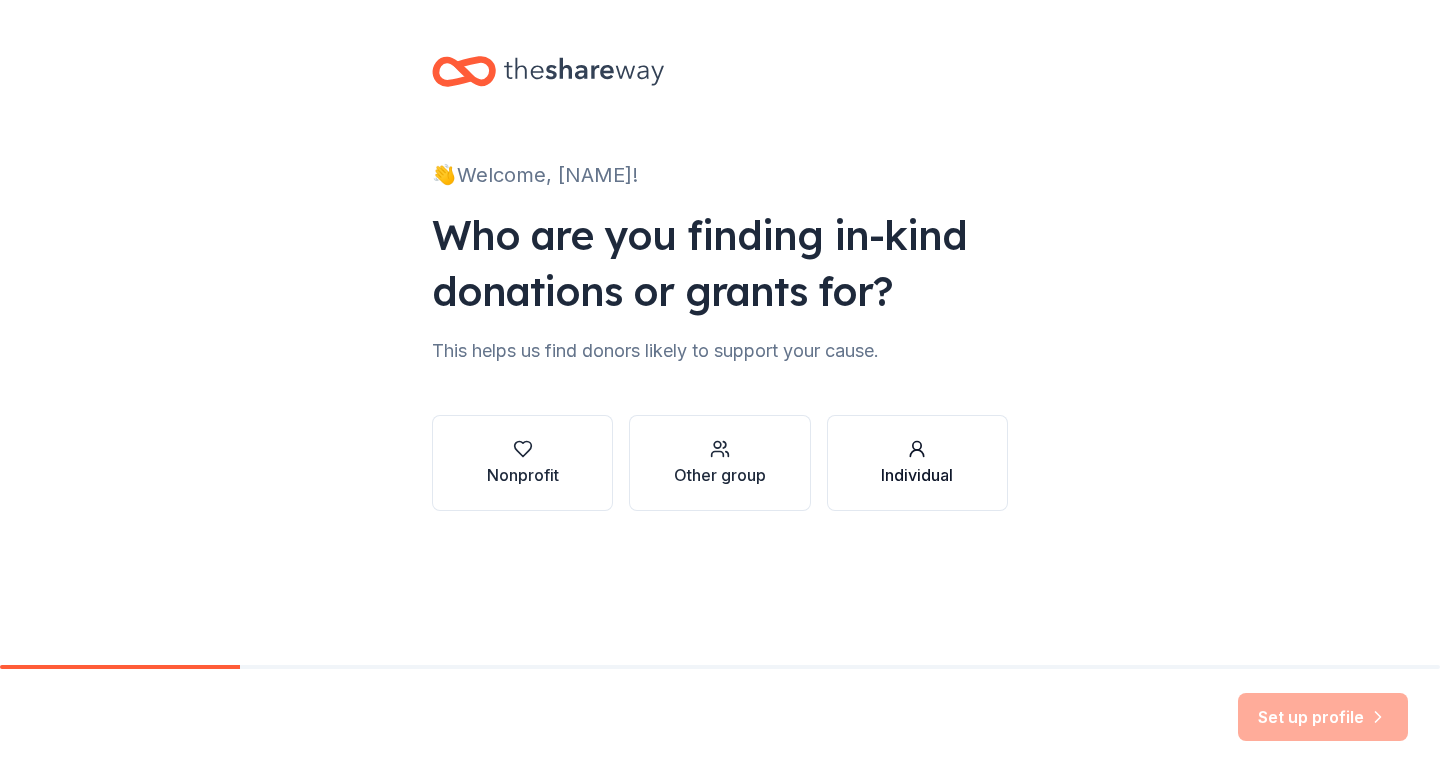 click 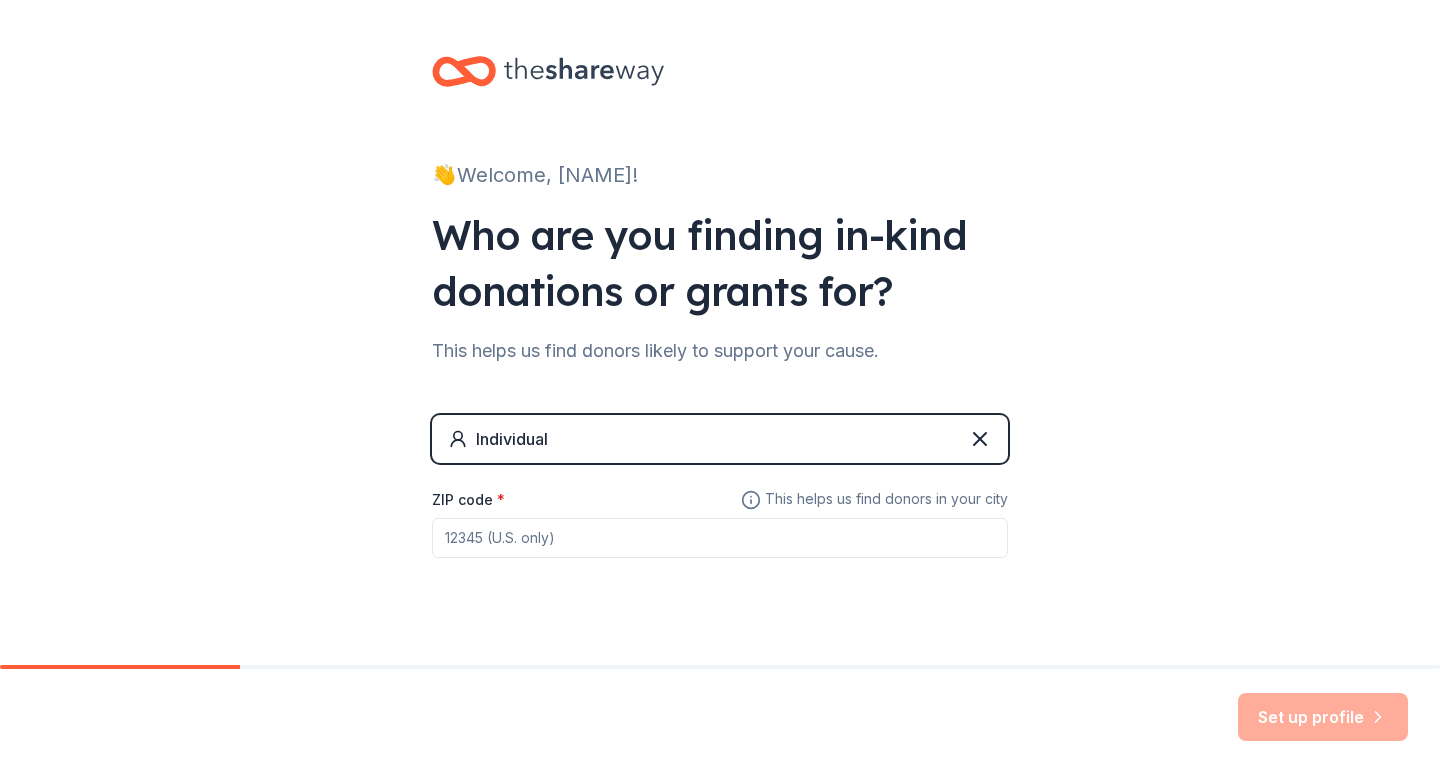 click on "ZIP code *" at bounding box center (720, 538) 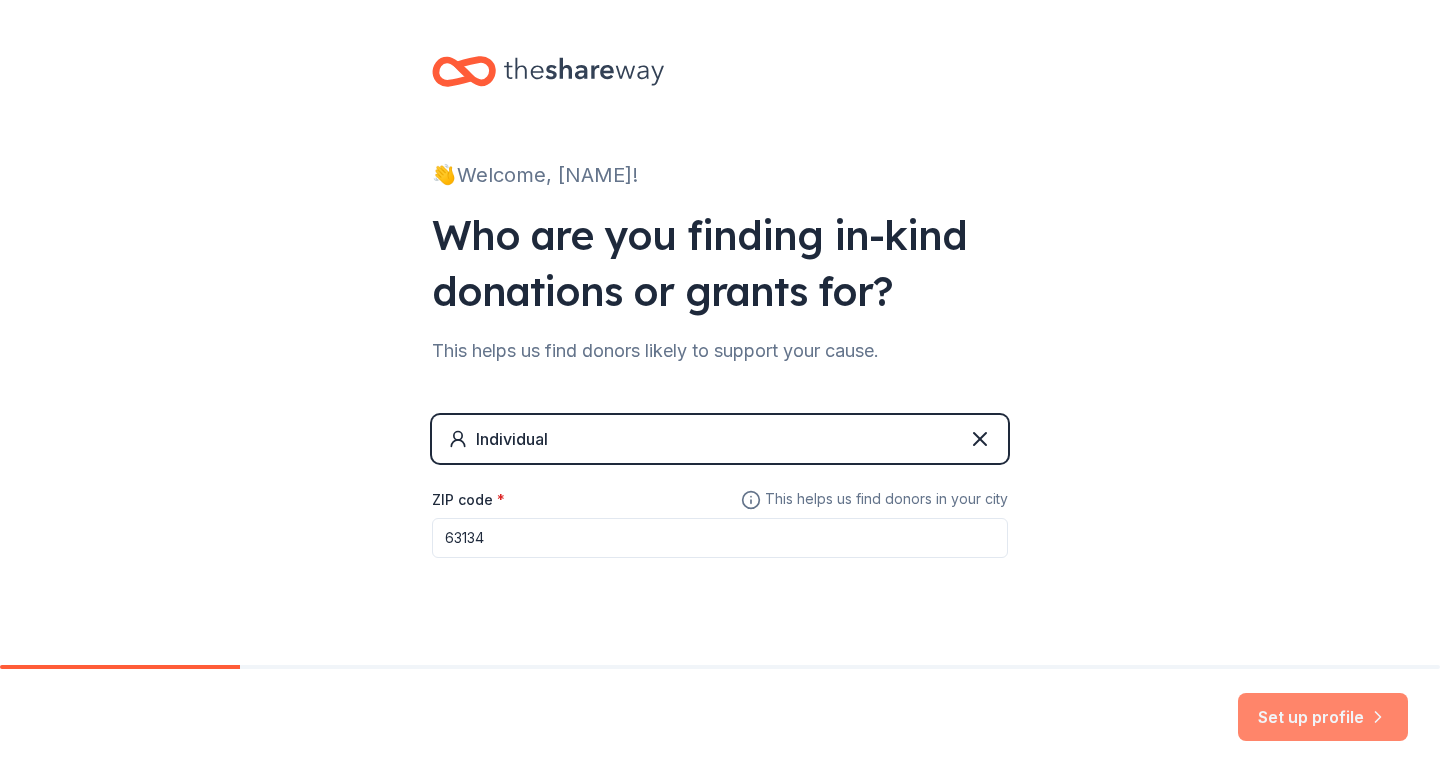 type on "63134" 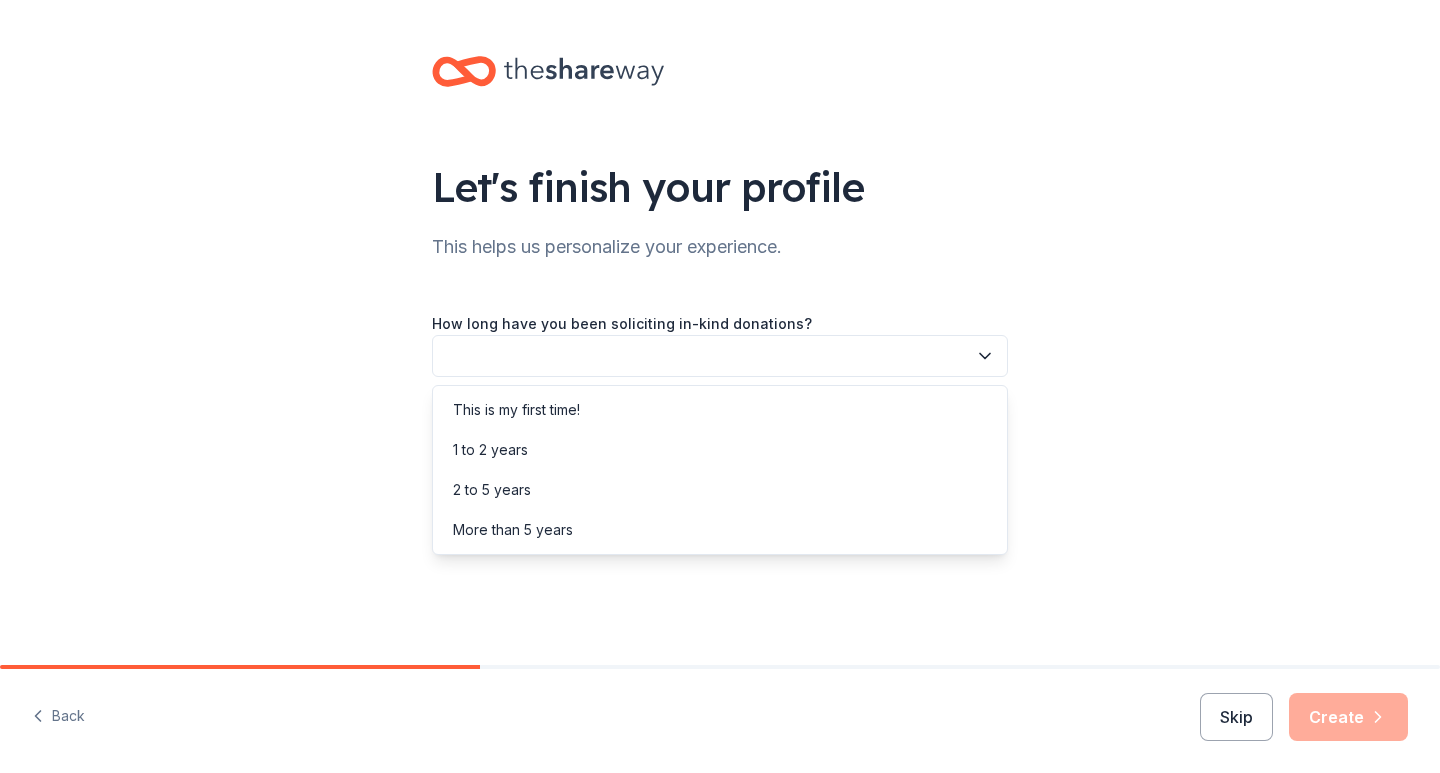 click 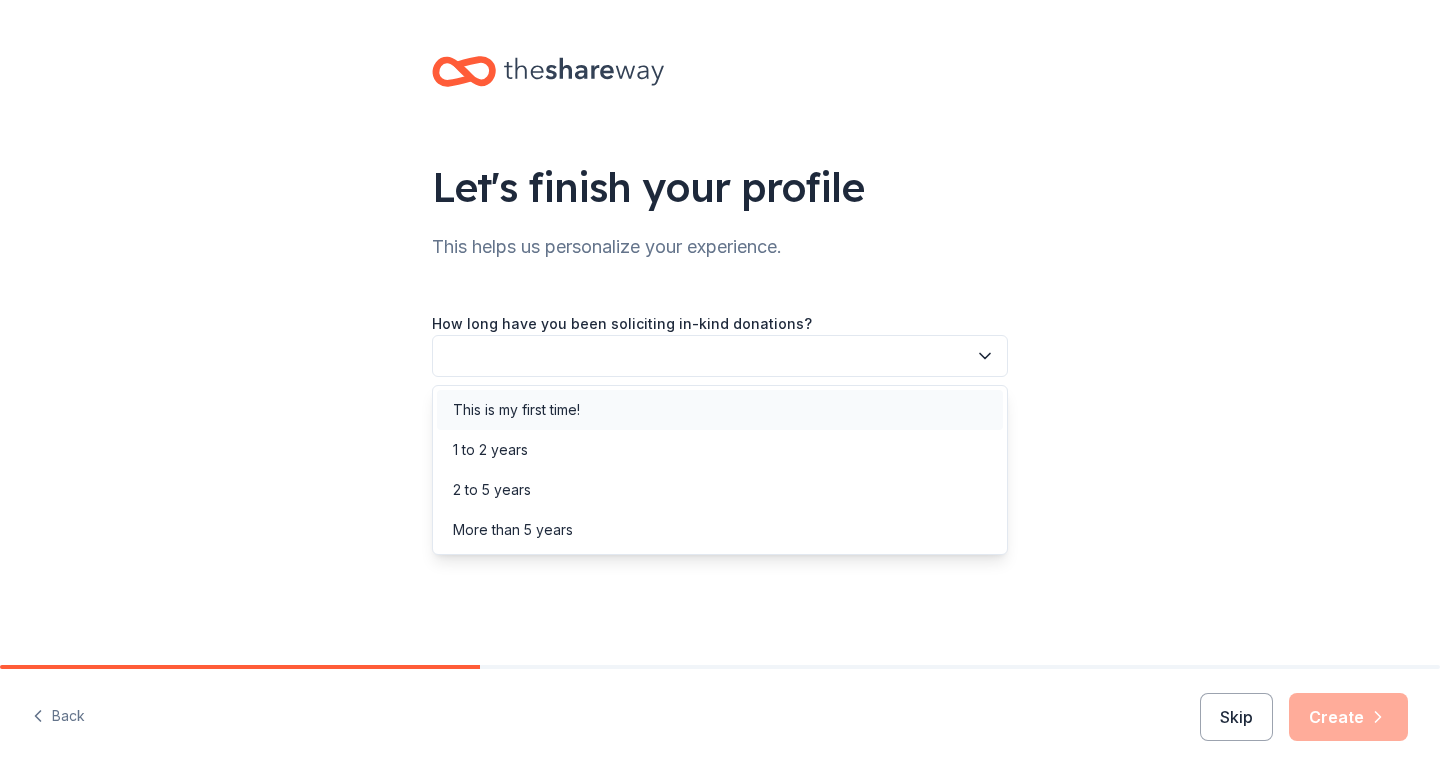 click on "This is my first time!" at bounding box center (720, 410) 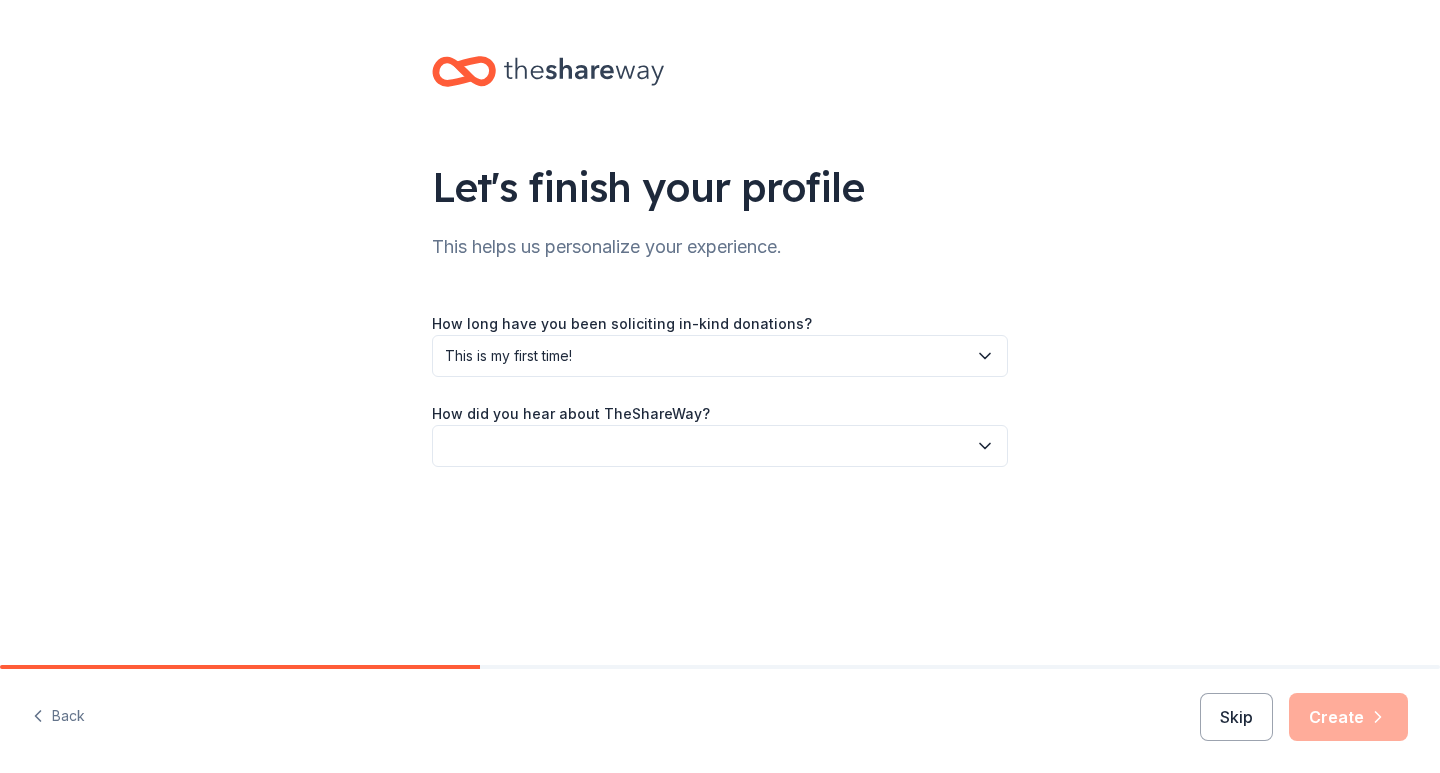 click 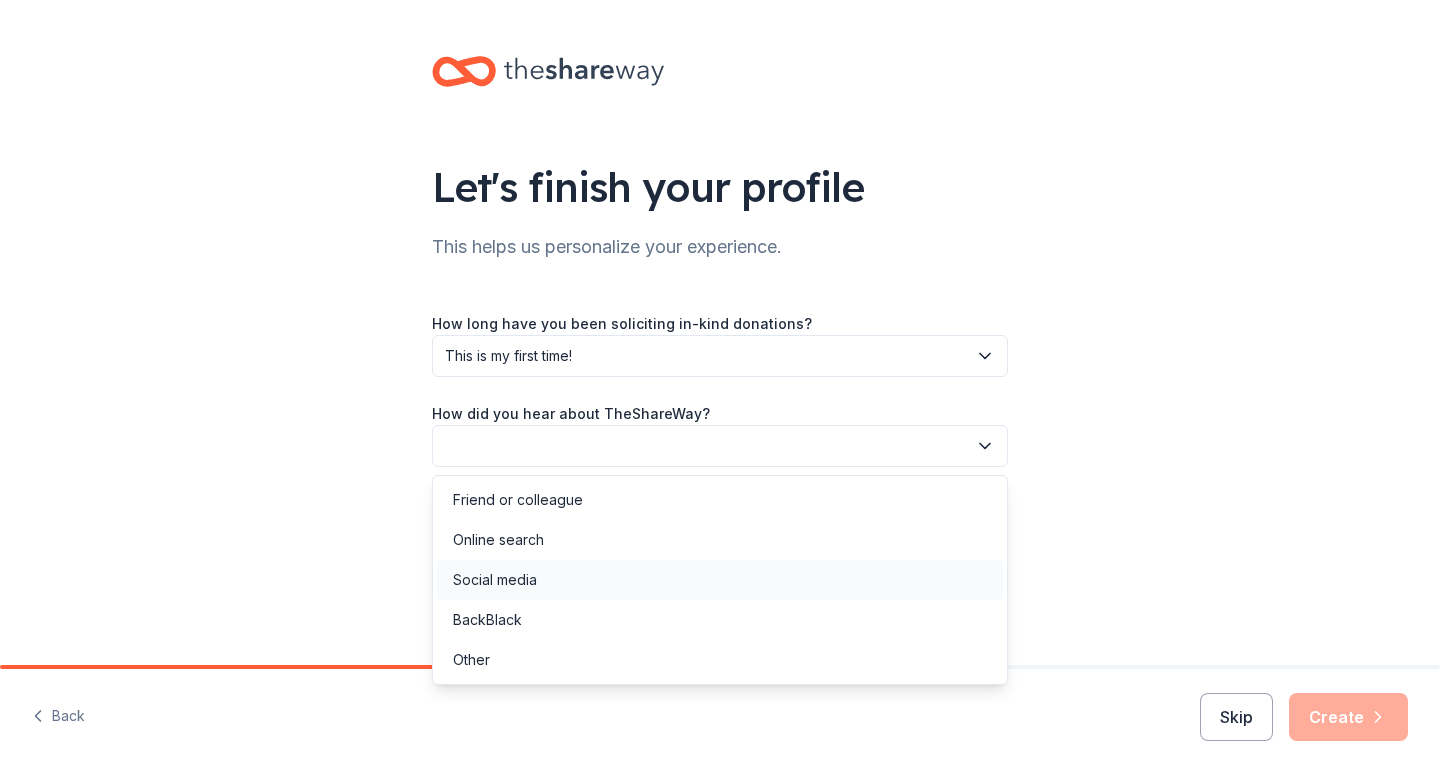 click on "Social media" at bounding box center [720, 580] 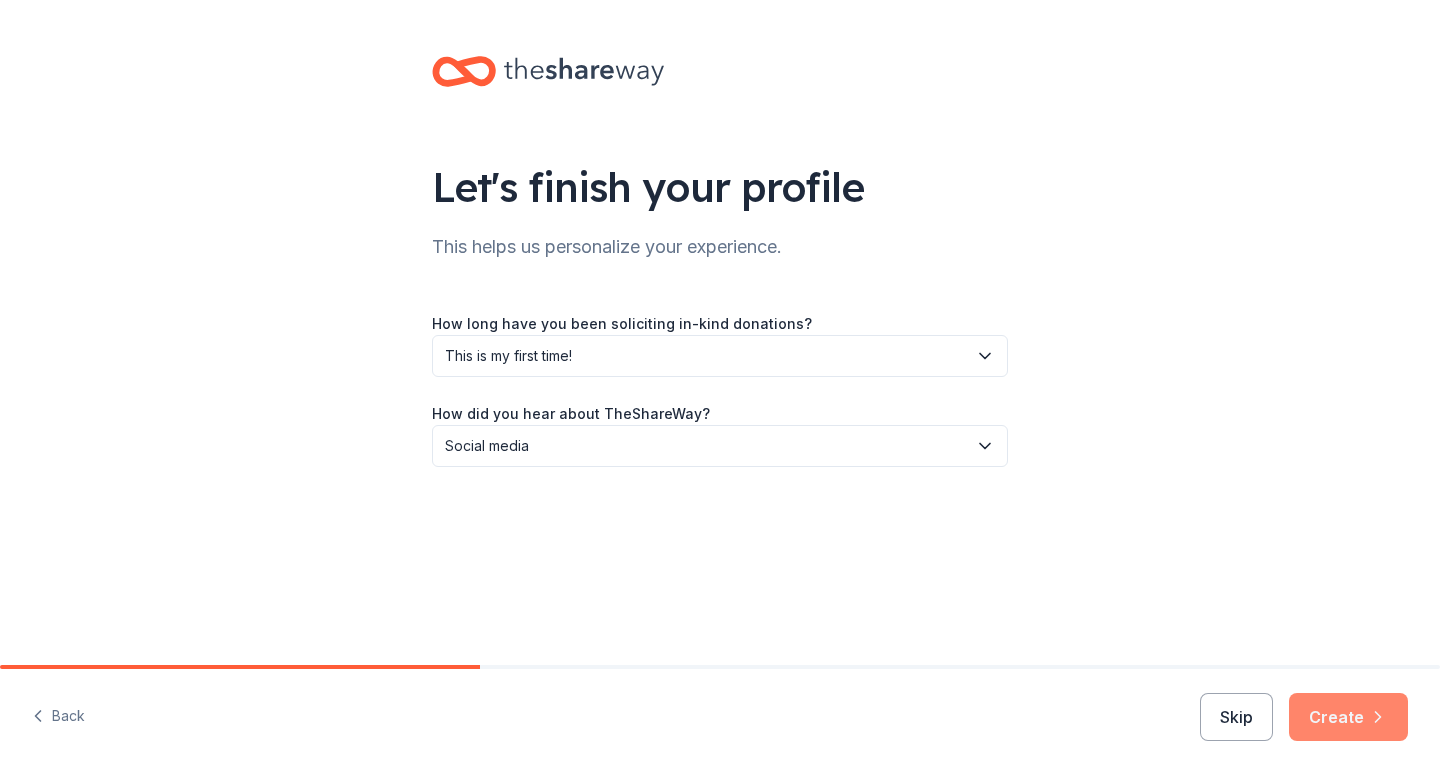 click on "Create" at bounding box center [1348, 717] 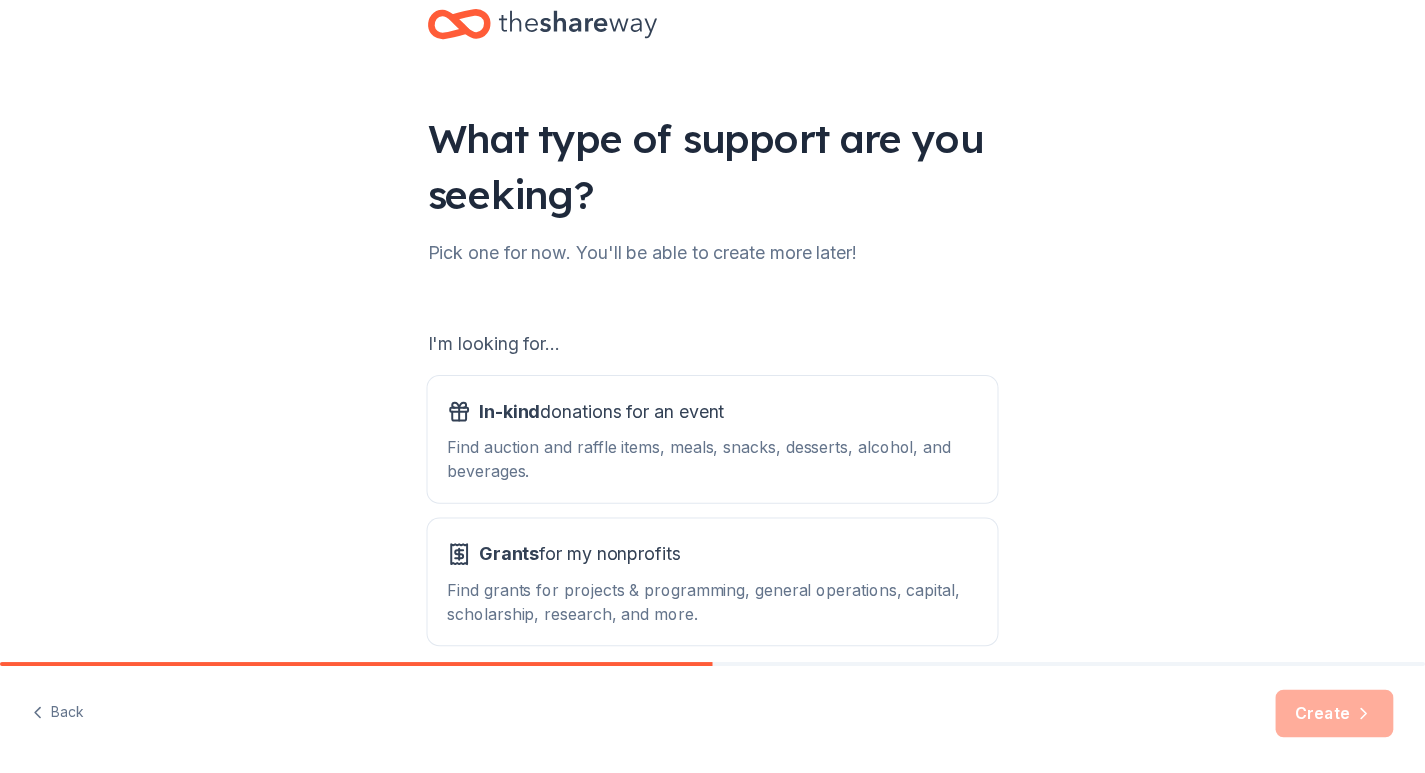 scroll, scrollTop: 80, scrollLeft: 0, axis: vertical 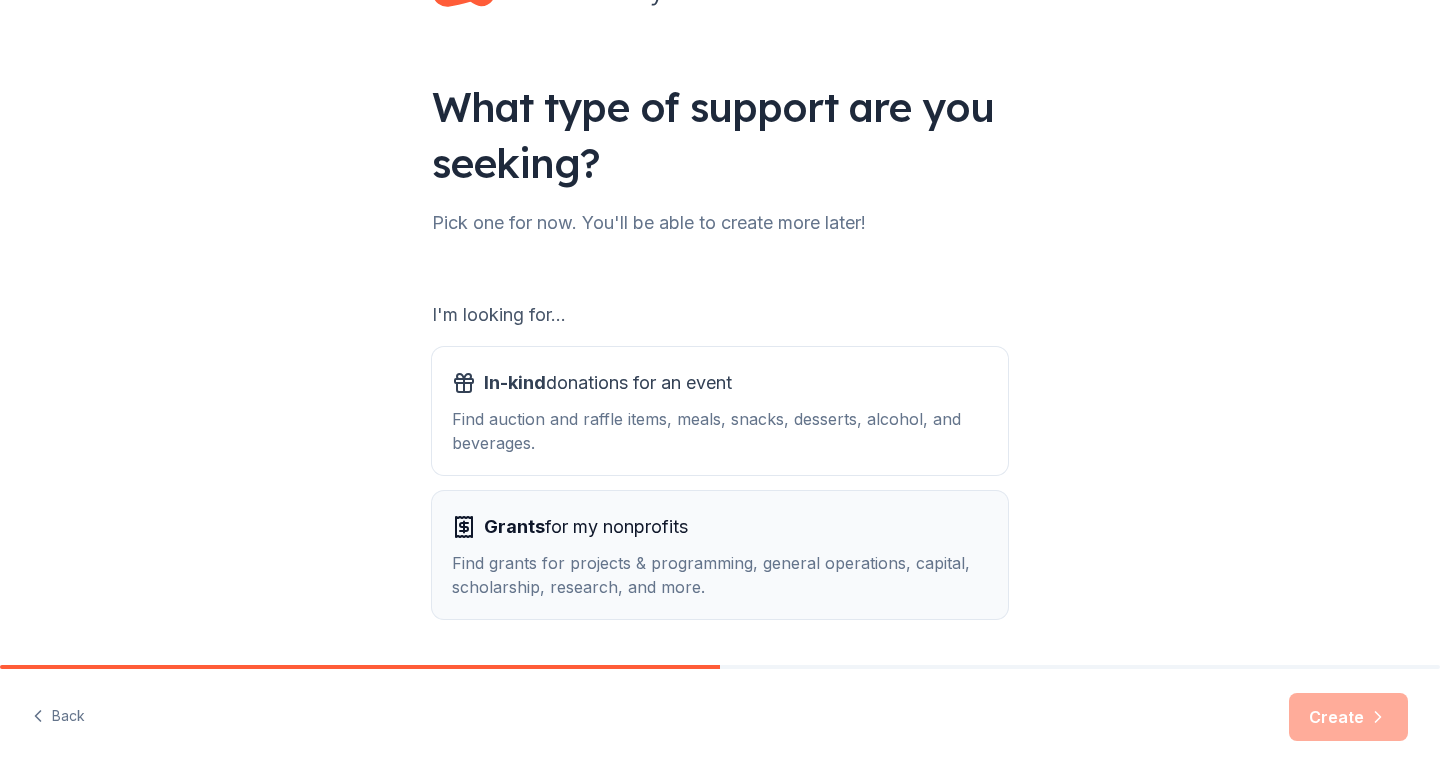 click on "Find grants for projects & programming, general operations, capital, scholarship, research, and more." at bounding box center (720, 575) 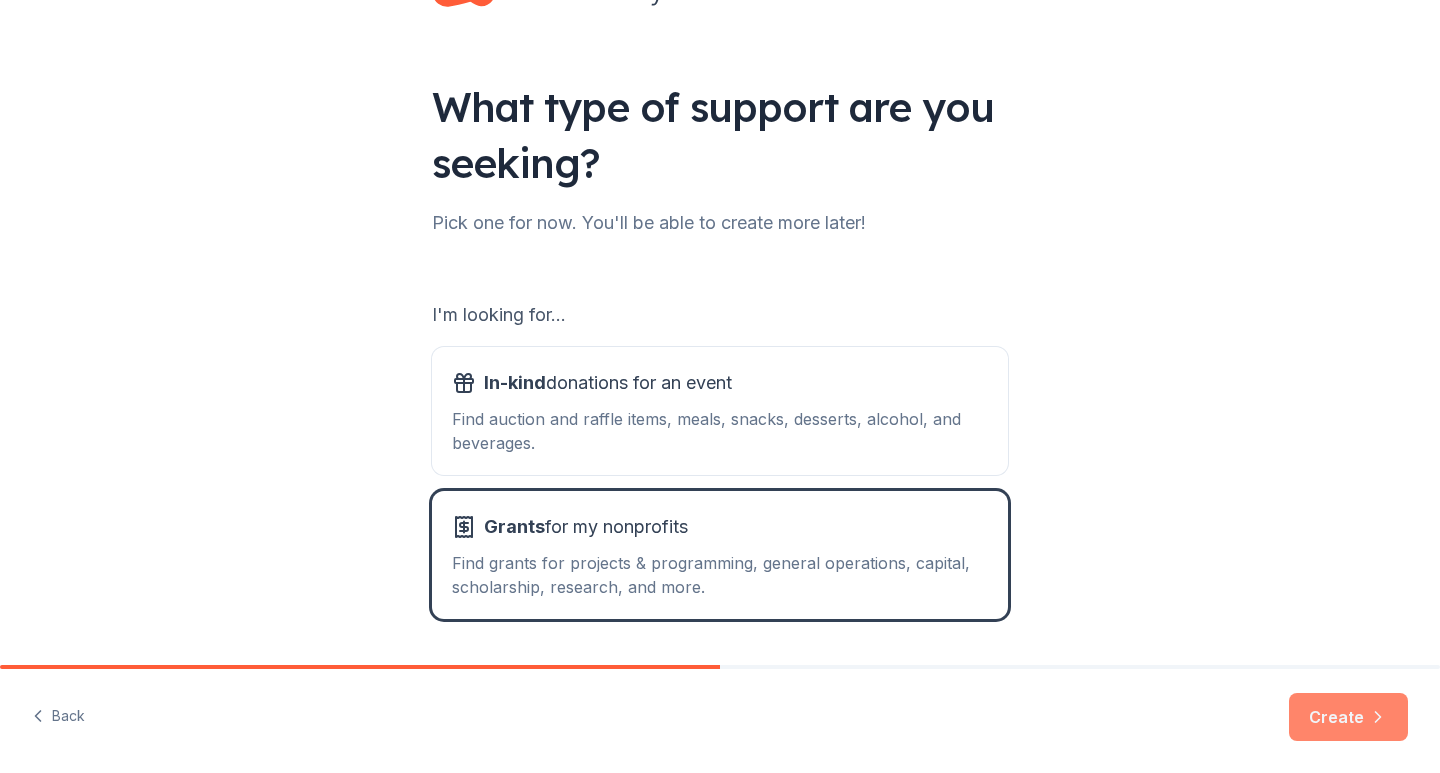 click on "Create" at bounding box center (1348, 717) 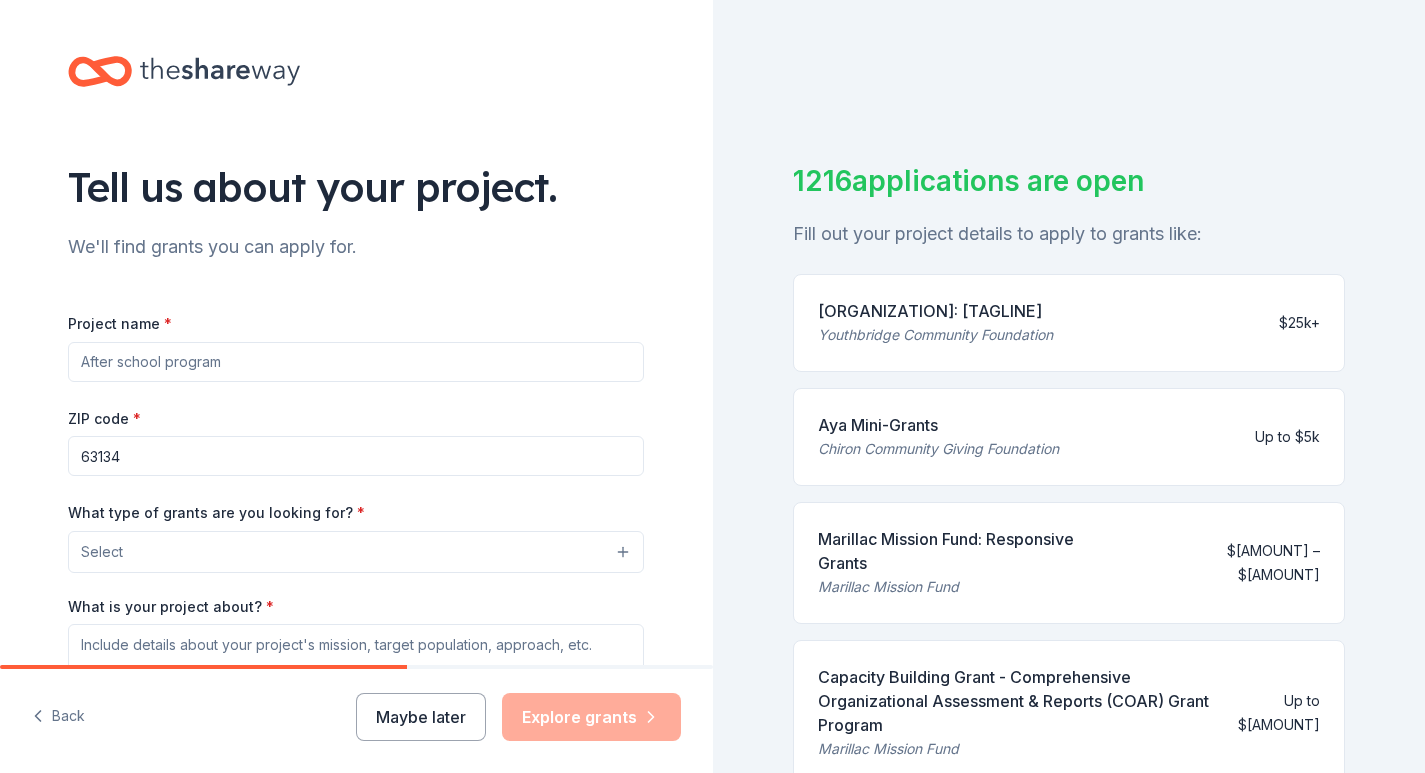 click on "Project name *" at bounding box center (356, 362) 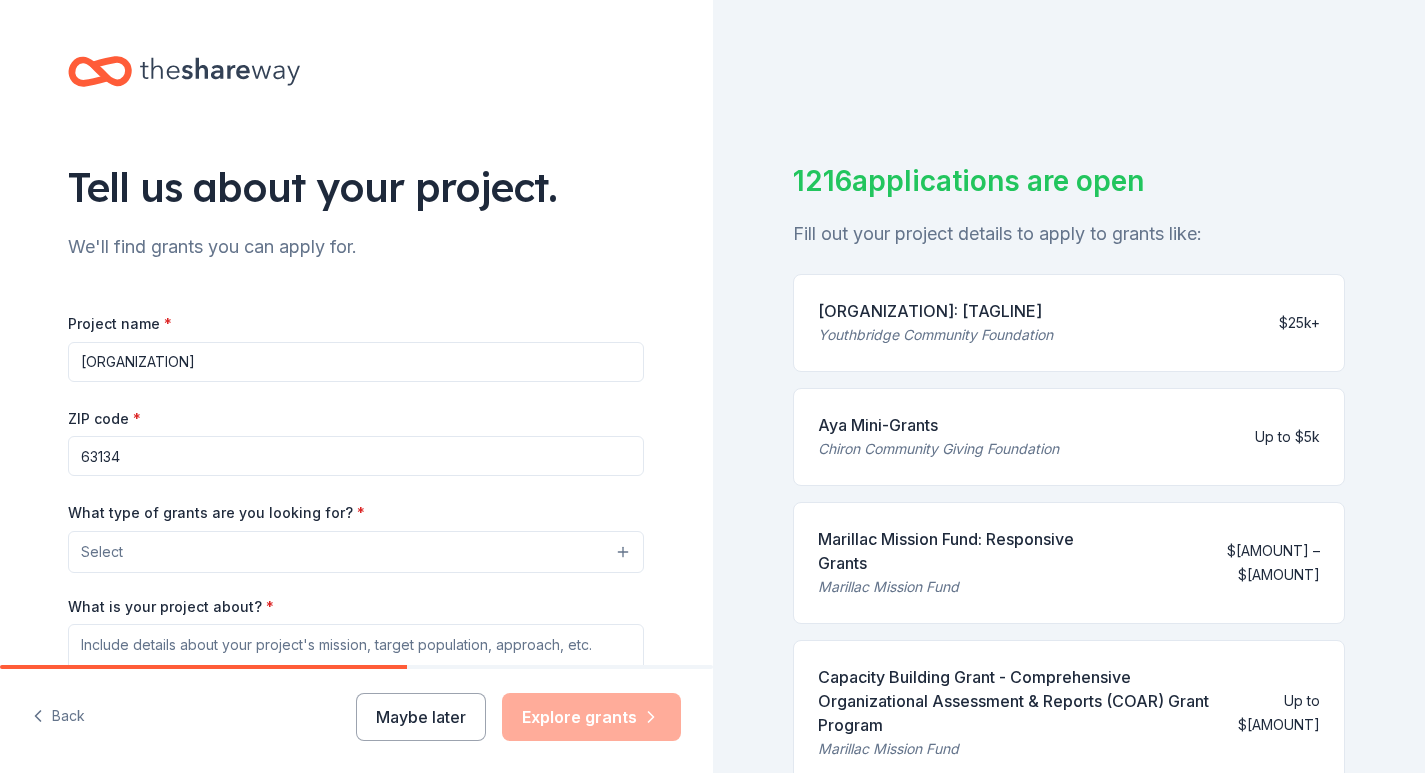 scroll, scrollTop: 6, scrollLeft: 0, axis: vertical 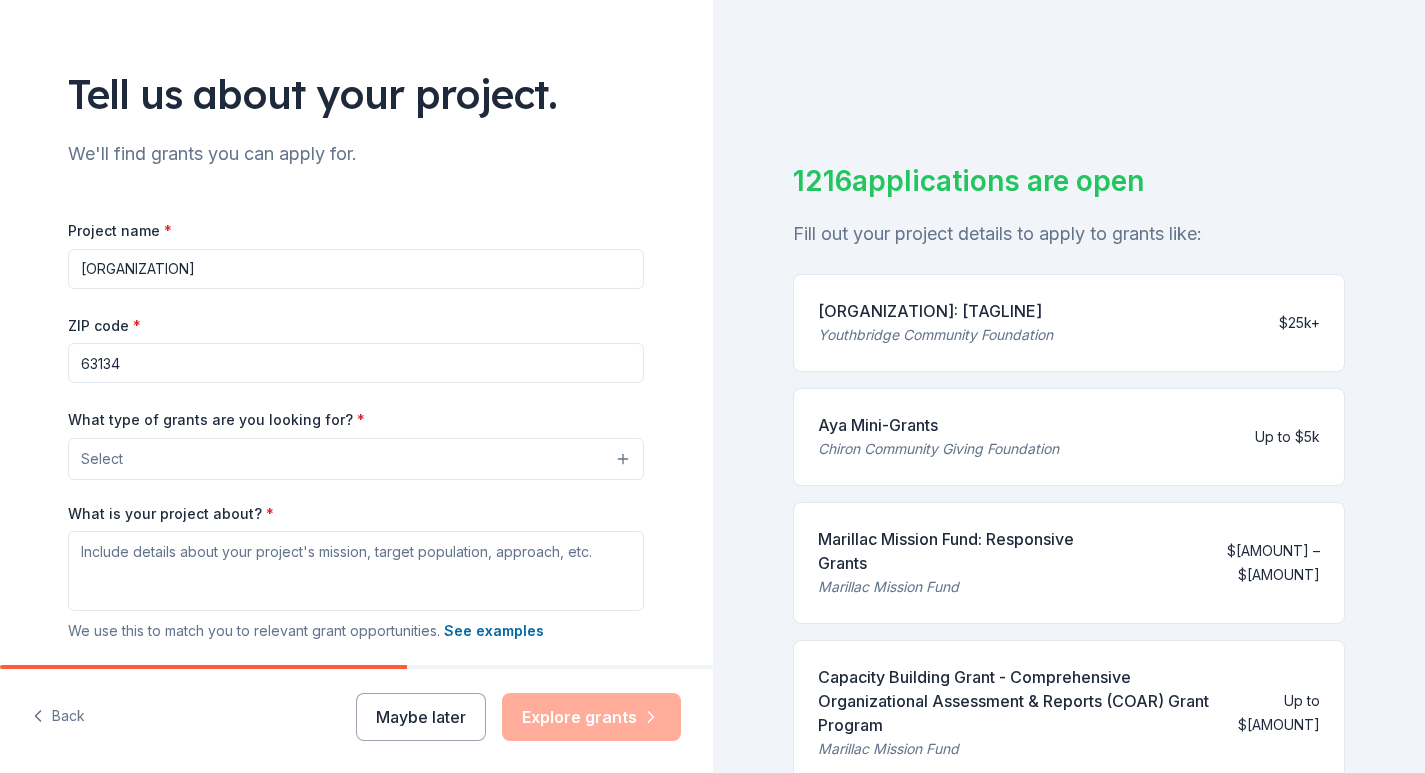 type on "[ORGANIZATION]" 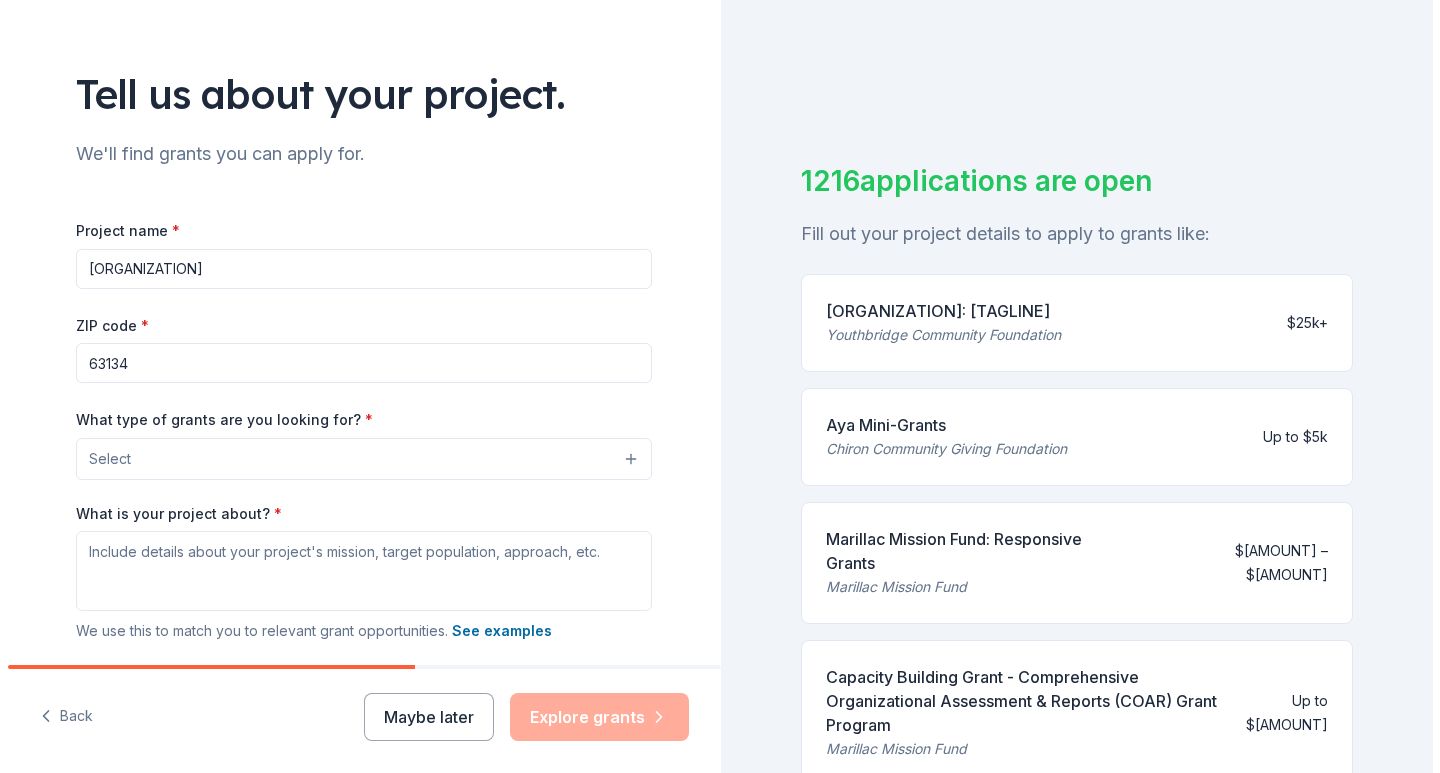 scroll, scrollTop: 122, scrollLeft: 0, axis: vertical 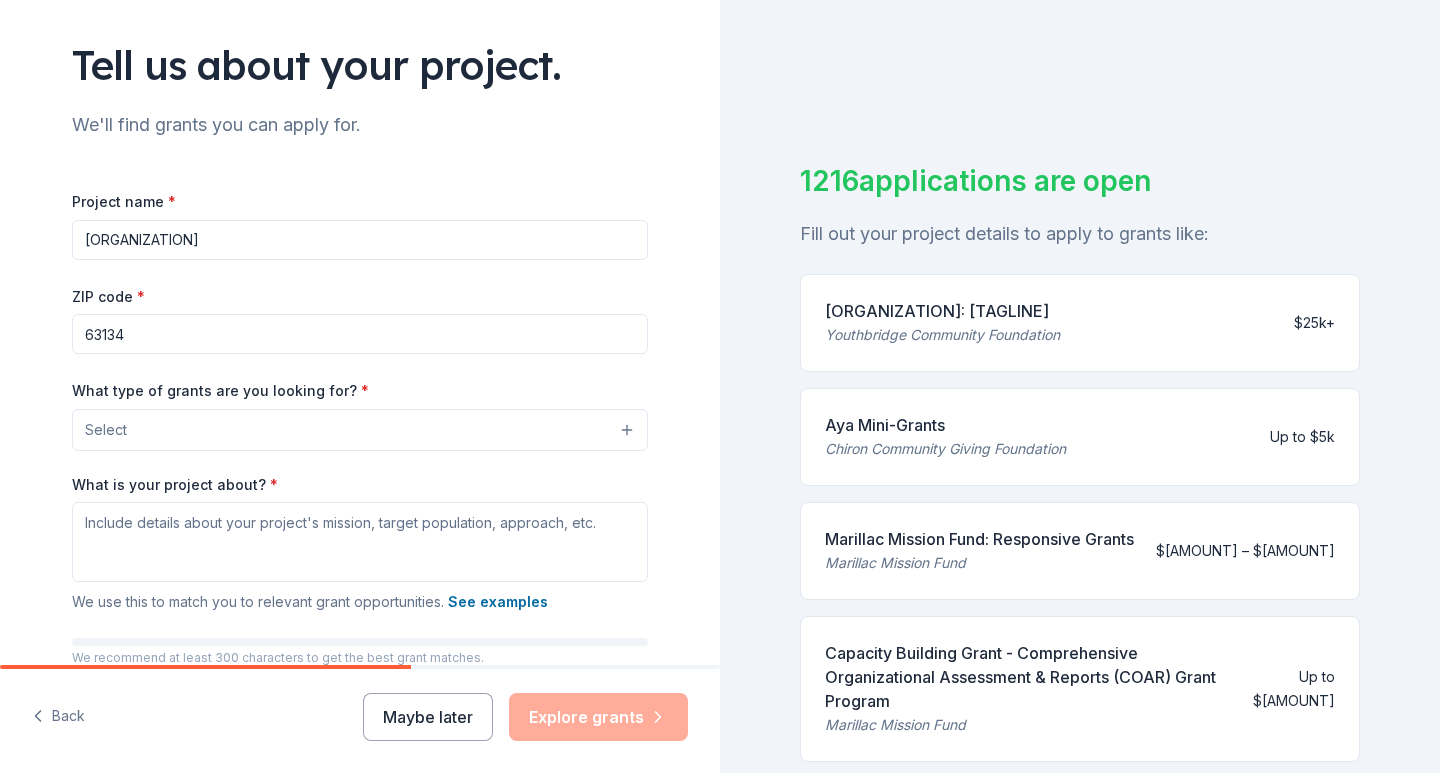 drag, startPoint x: 717, startPoint y: 517, endPoint x: 618, endPoint y: 432, distance: 130.48372 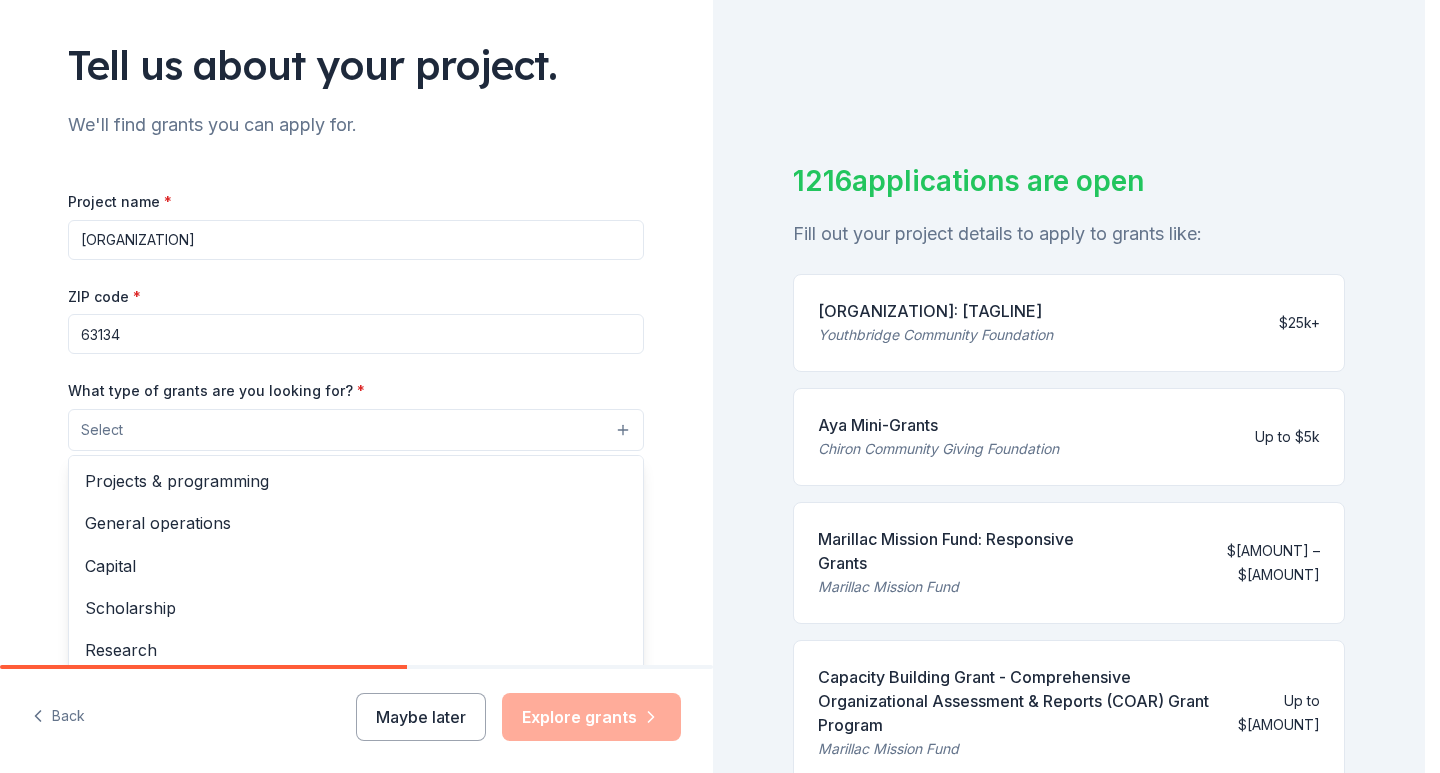 scroll, scrollTop: 40, scrollLeft: 0, axis: vertical 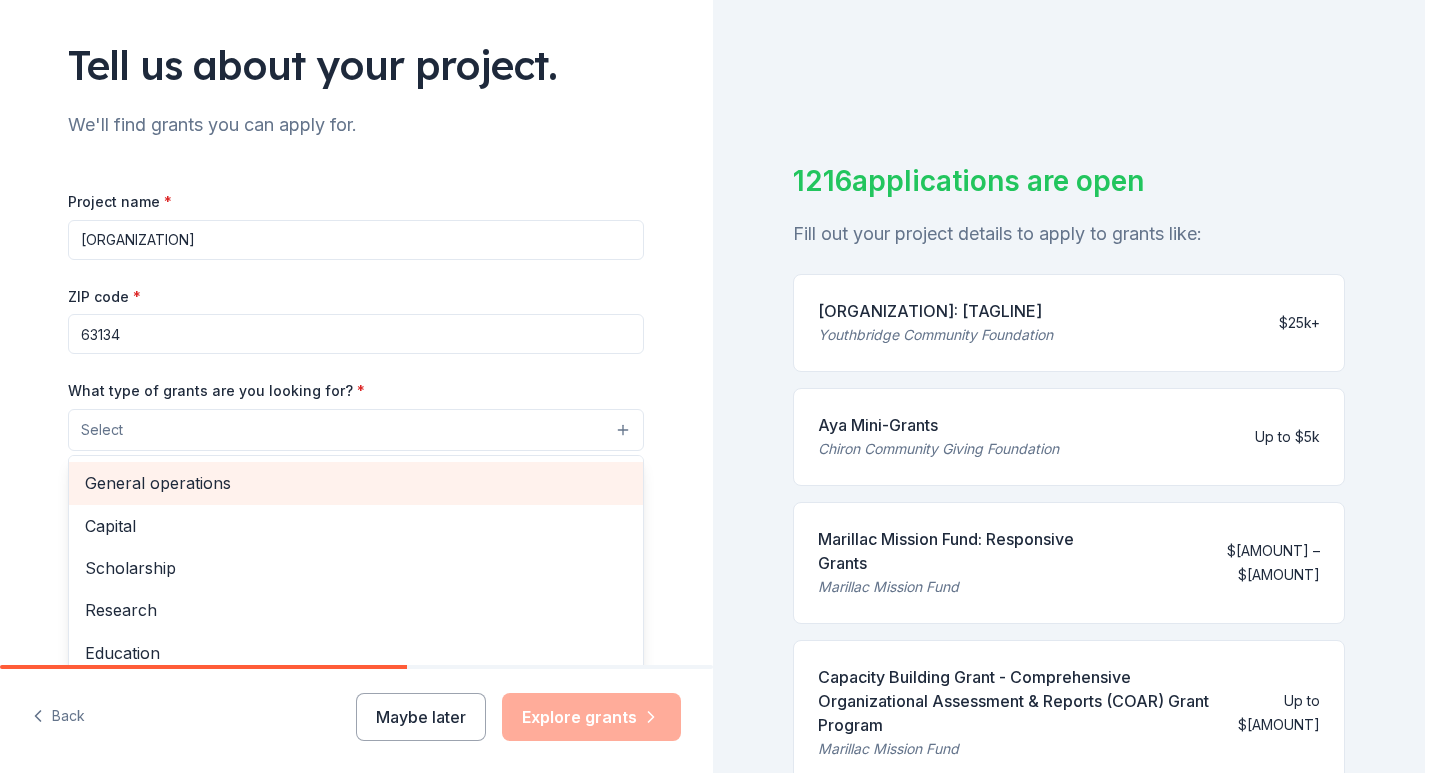 drag, startPoint x: 624, startPoint y: 525, endPoint x: 405, endPoint y: 479, distance: 223.77892 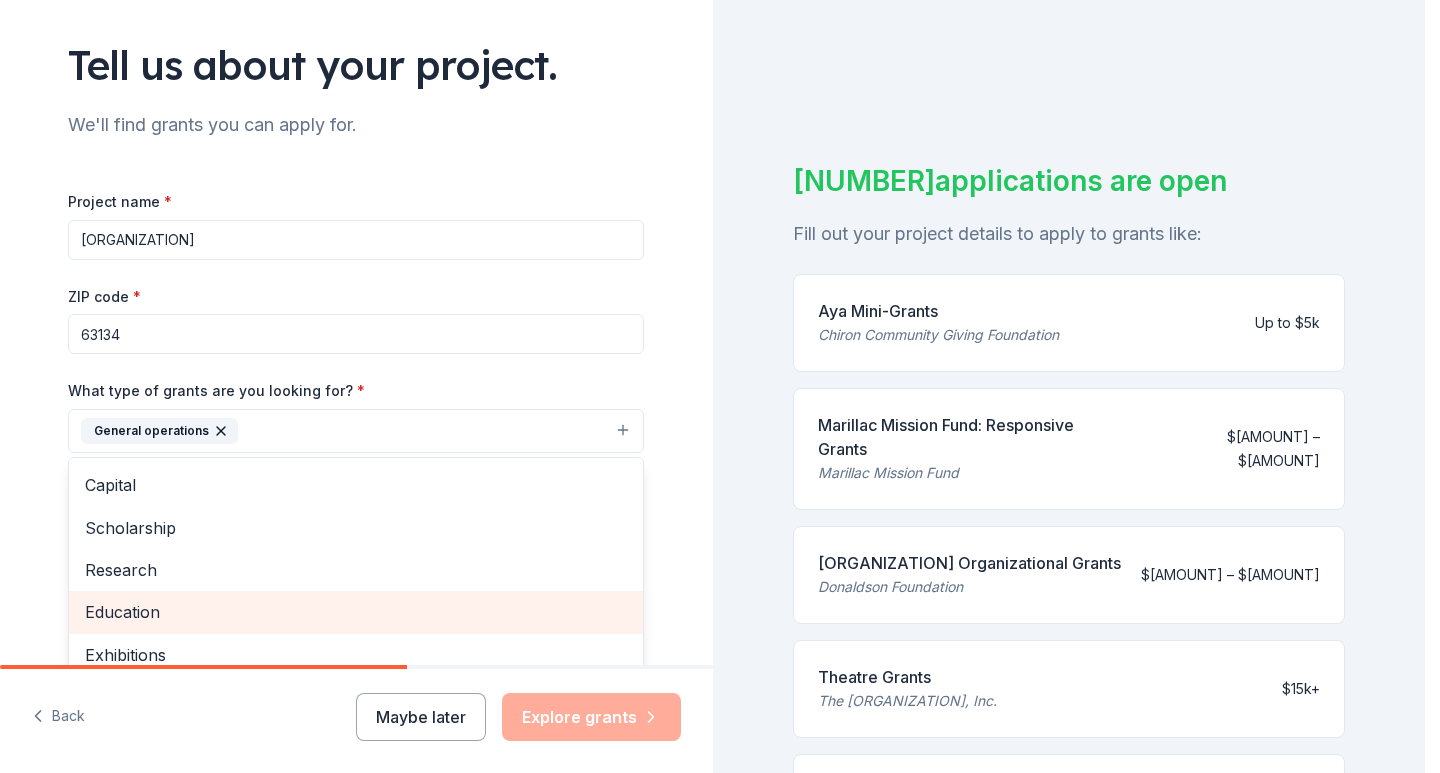 click on "Education" at bounding box center (356, 612) 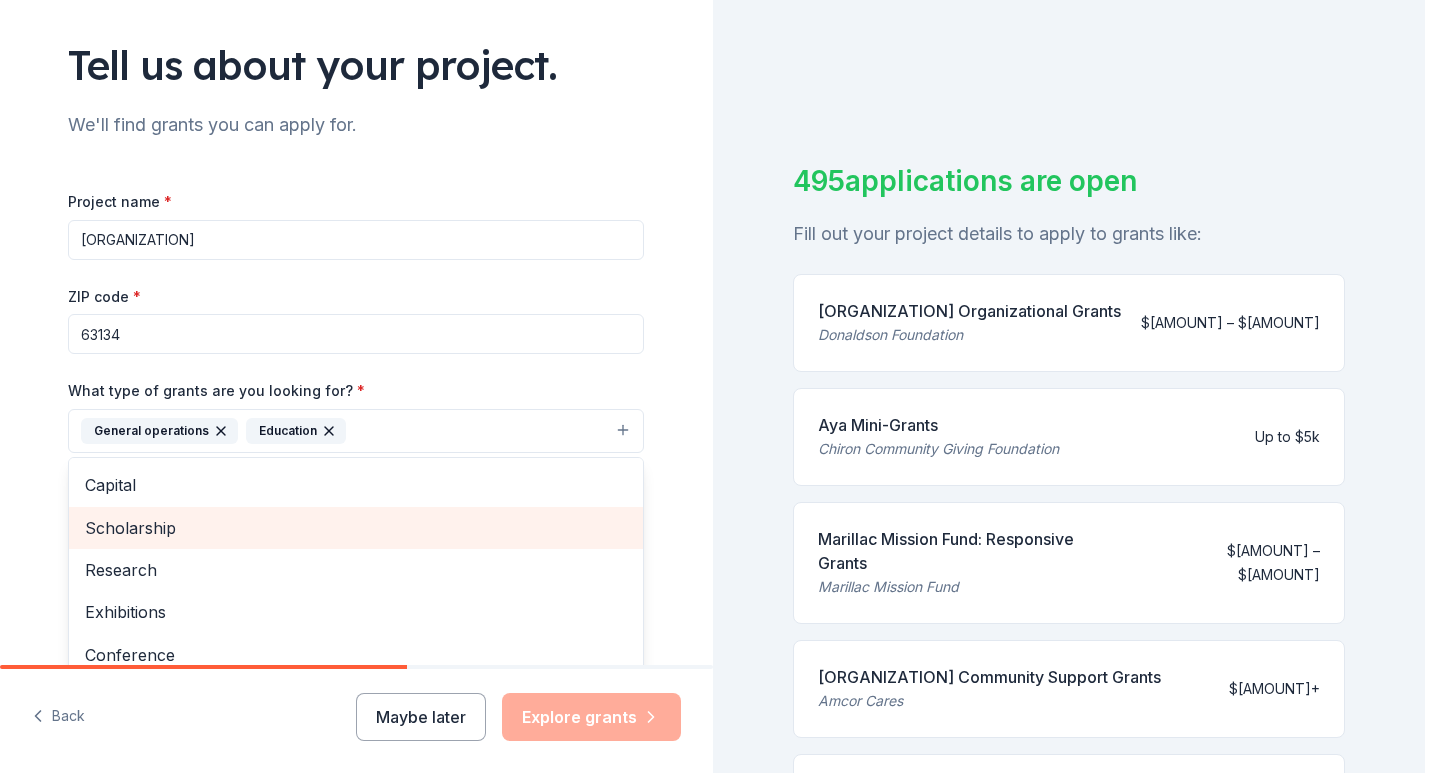 click on "Scholarship" at bounding box center (356, 528) 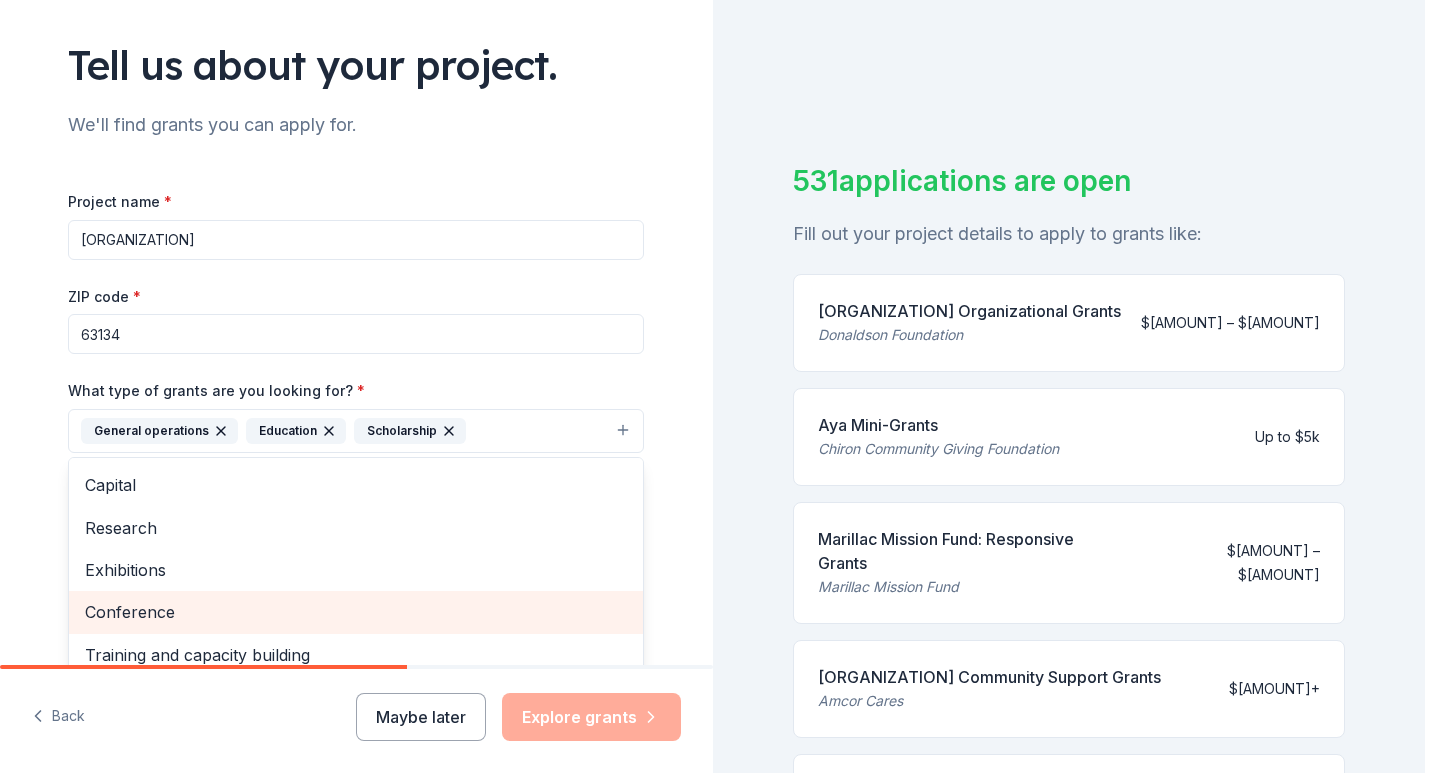 click on "Conference" at bounding box center [356, 612] 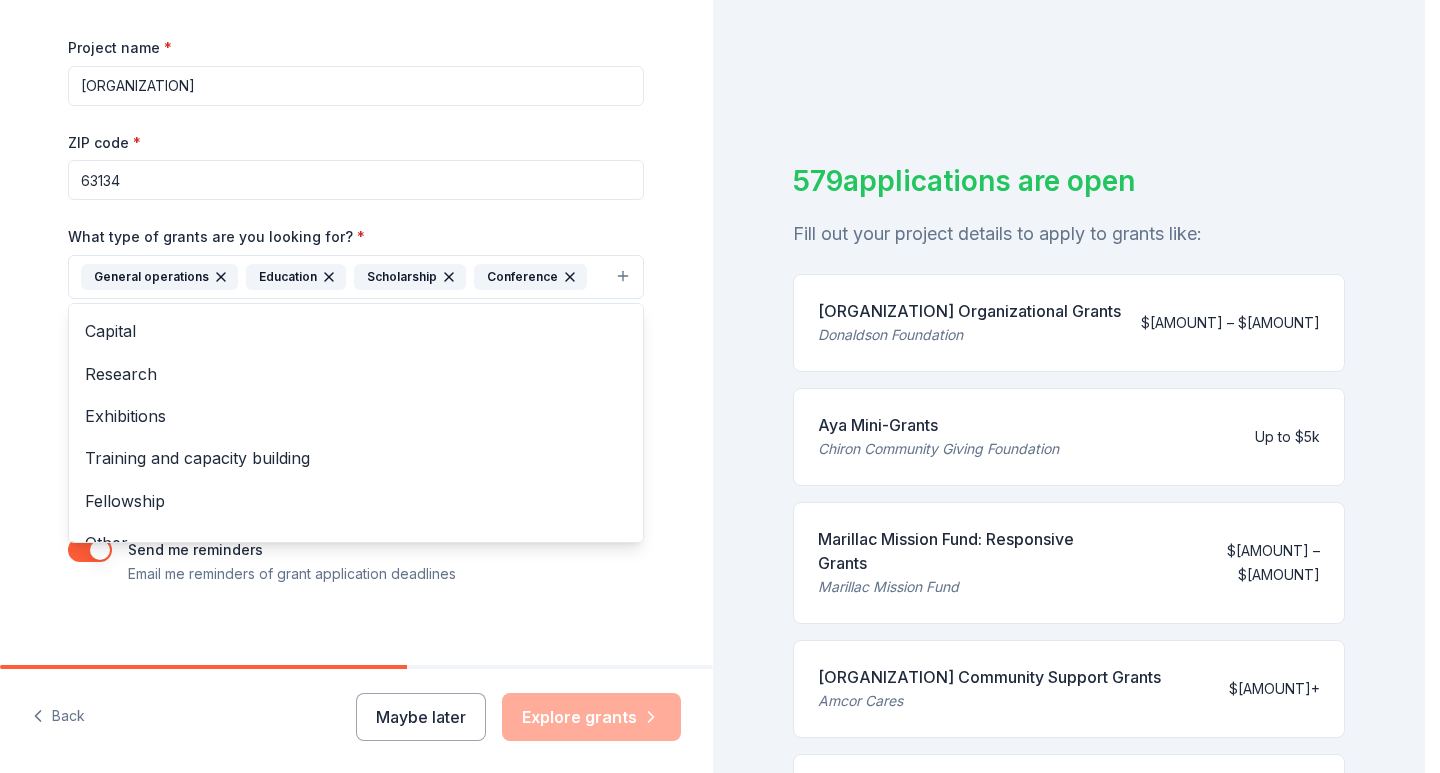 scroll, scrollTop: 283, scrollLeft: 0, axis: vertical 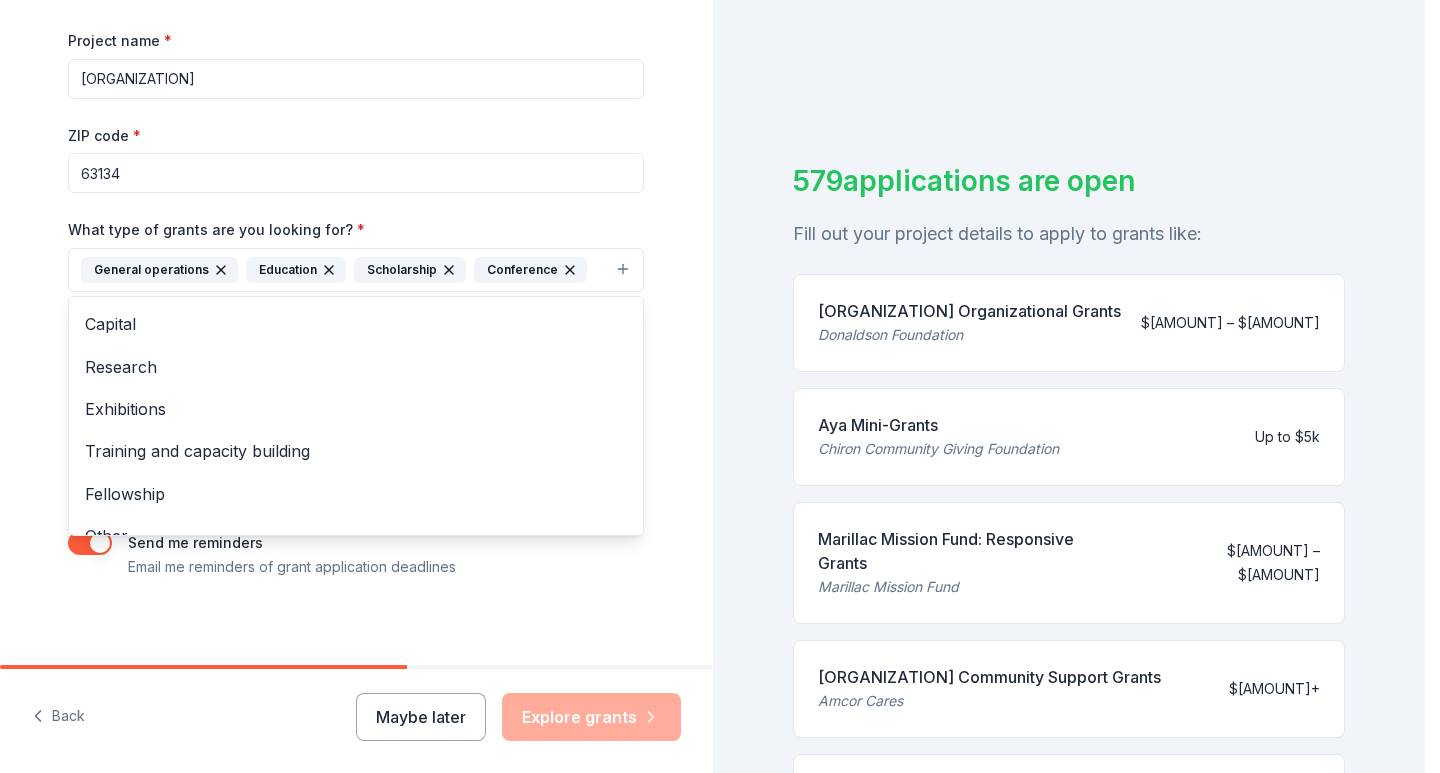 click on "Project name * Speak Wisdom Ministry ZIP code * 63134 What type of grants are you looking for? * General operations Education Scholarship Conference Projects & programming Capital Research Exhibitions Training and capacity building Fellowship Other What is your project about? * We use this to match you to relevant grant opportunities.   See examples We recommend at least 300 characters to get the best grant matches. Send me reminders Email me reminders of grant application deadlines" at bounding box center (356, 303) 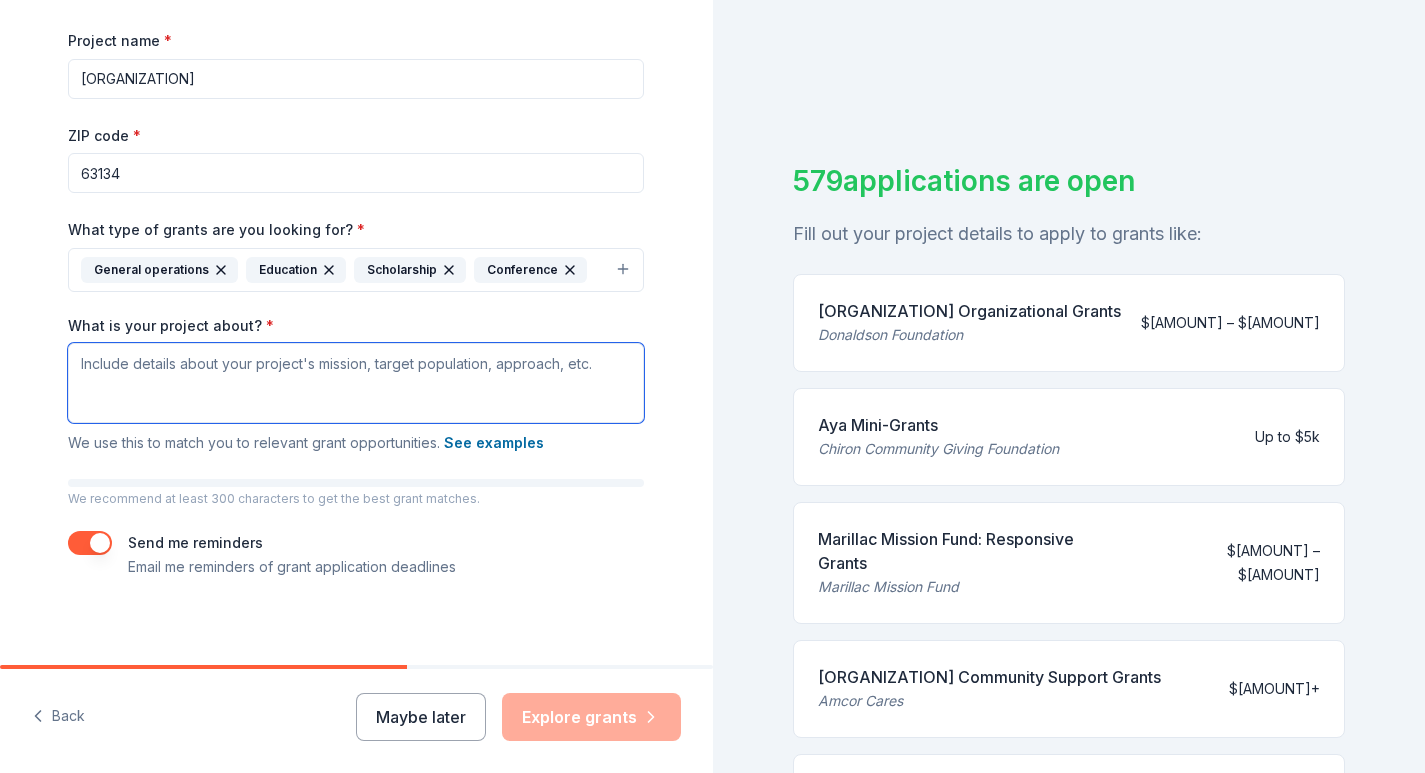 click on "What is your project about? *" at bounding box center (356, 383) 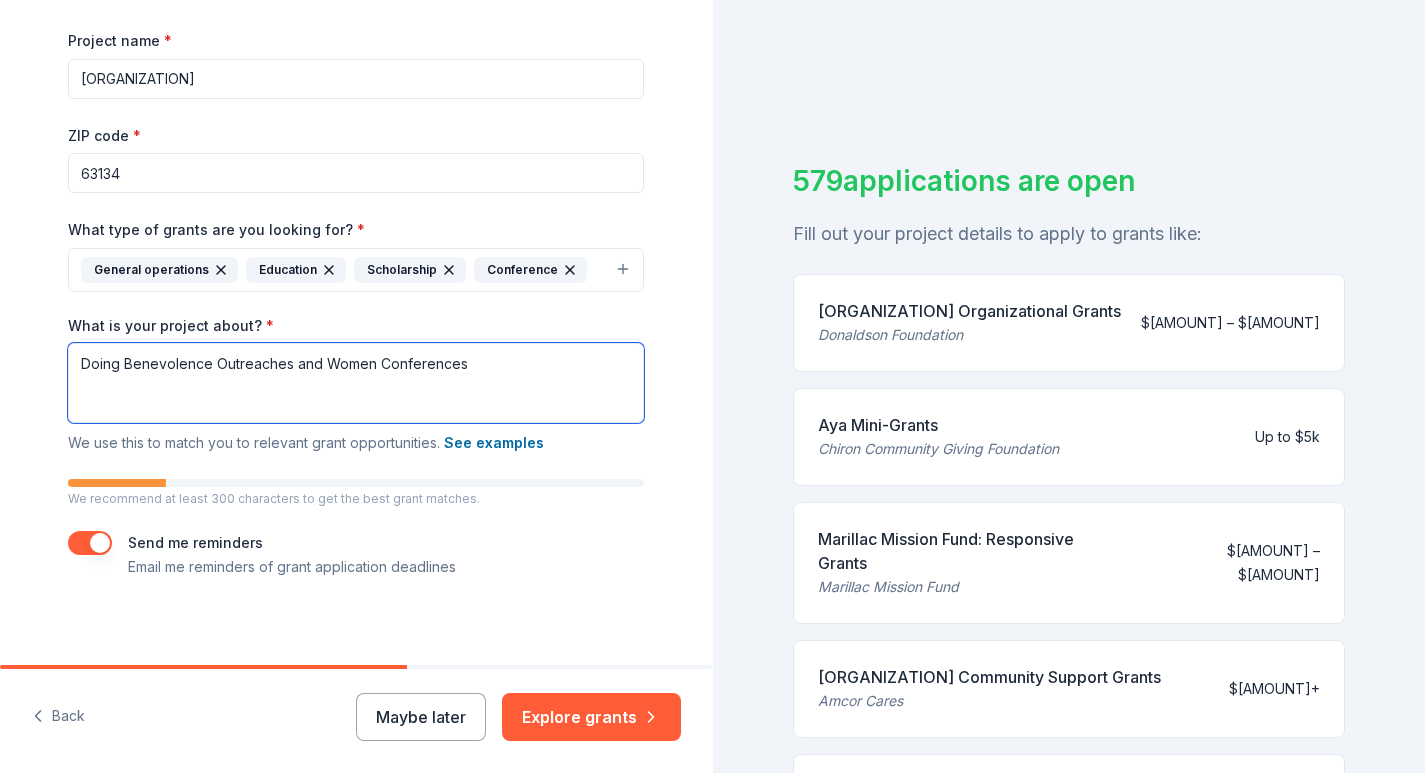 click on "Doing Benevolence Outreaches and Women Conferences" at bounding box center [356, 383] 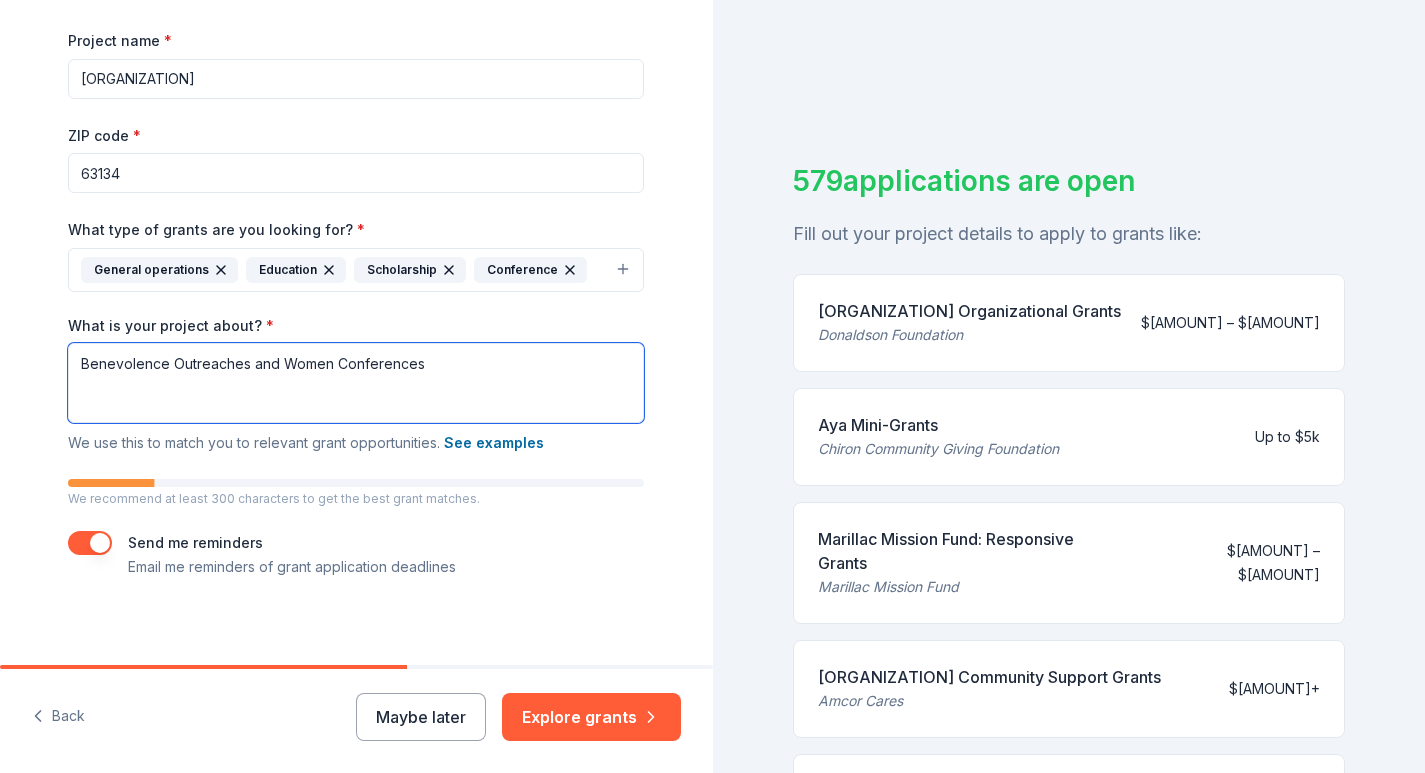 click on "Benevolence Outreaches and Women Conferences" at bounding box center (356, 383) 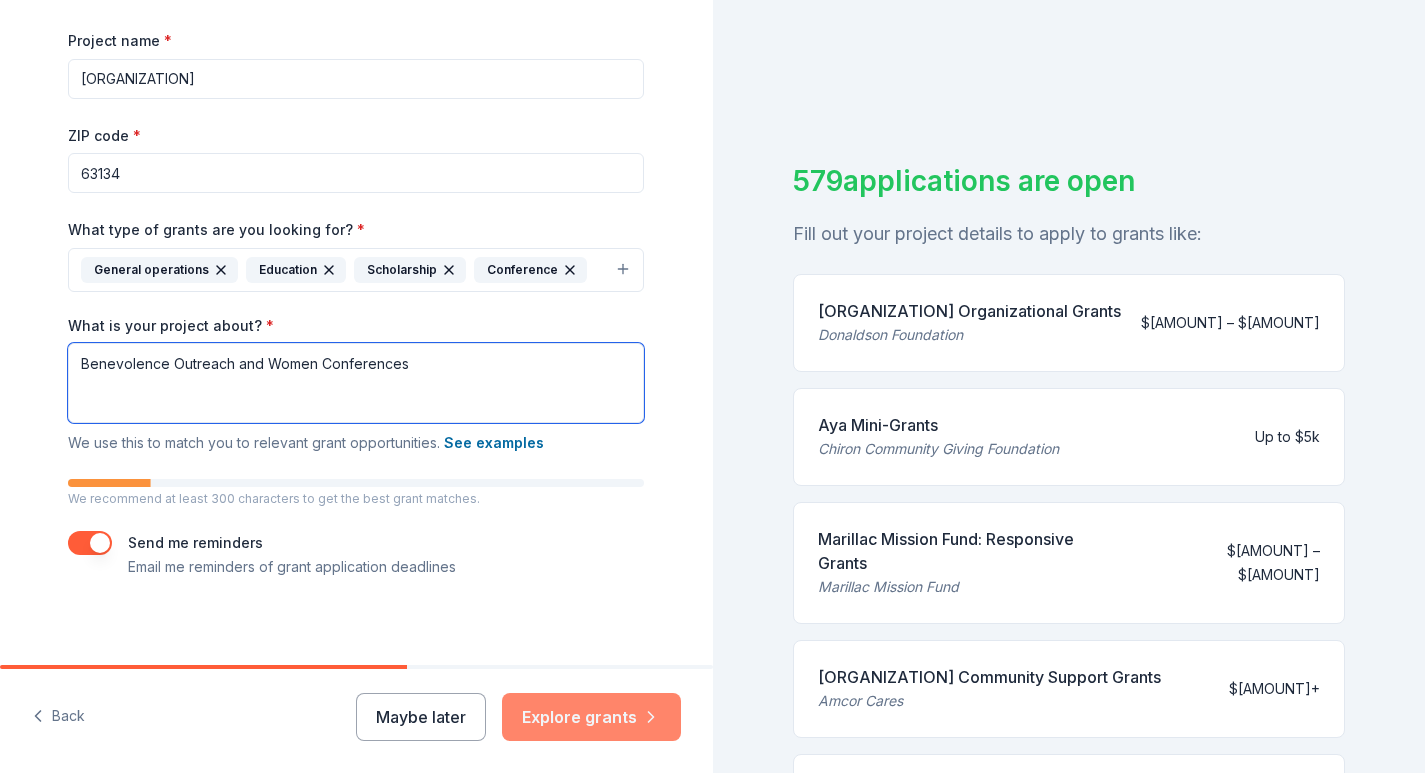 type on "Benevolence Outreach and Women Conferences" 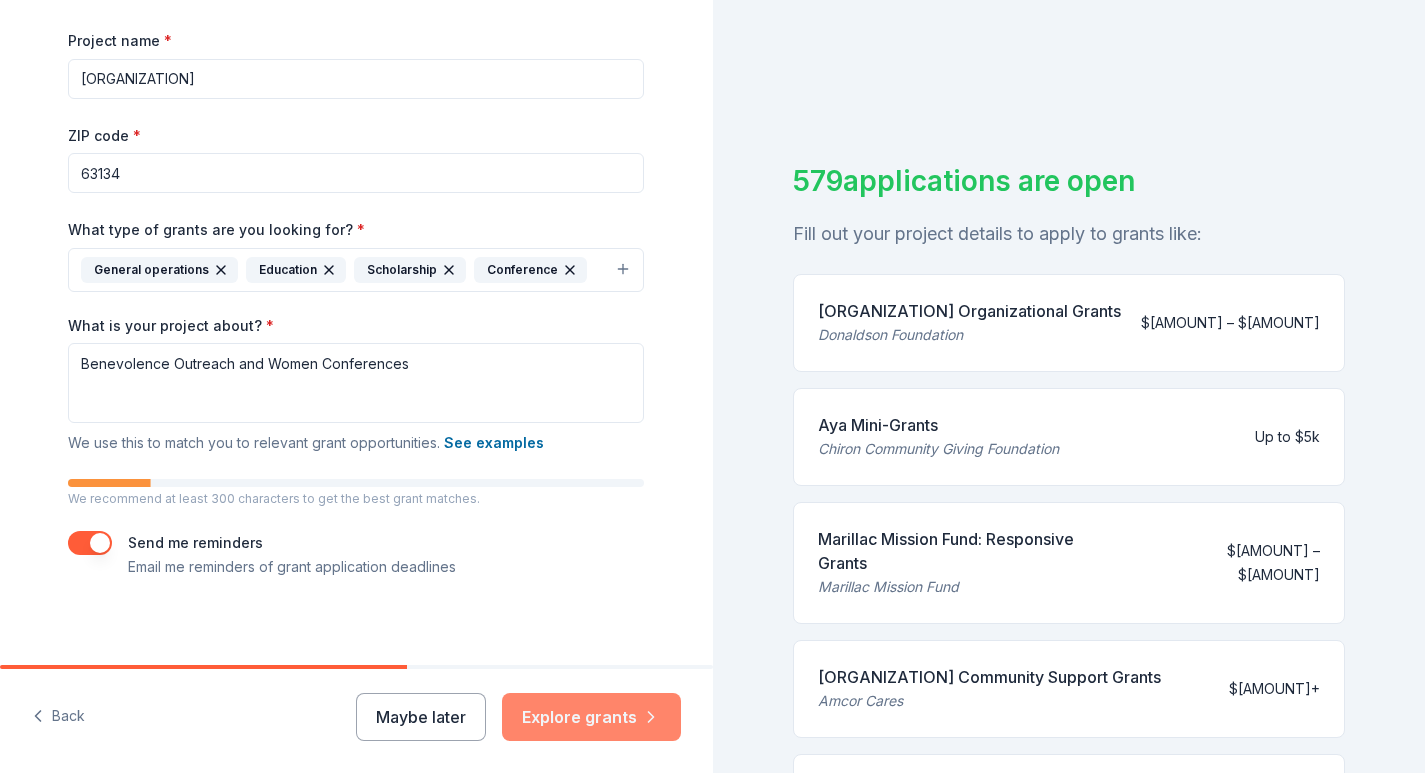 click on "Explore grants" at bounding box center (591, 717) 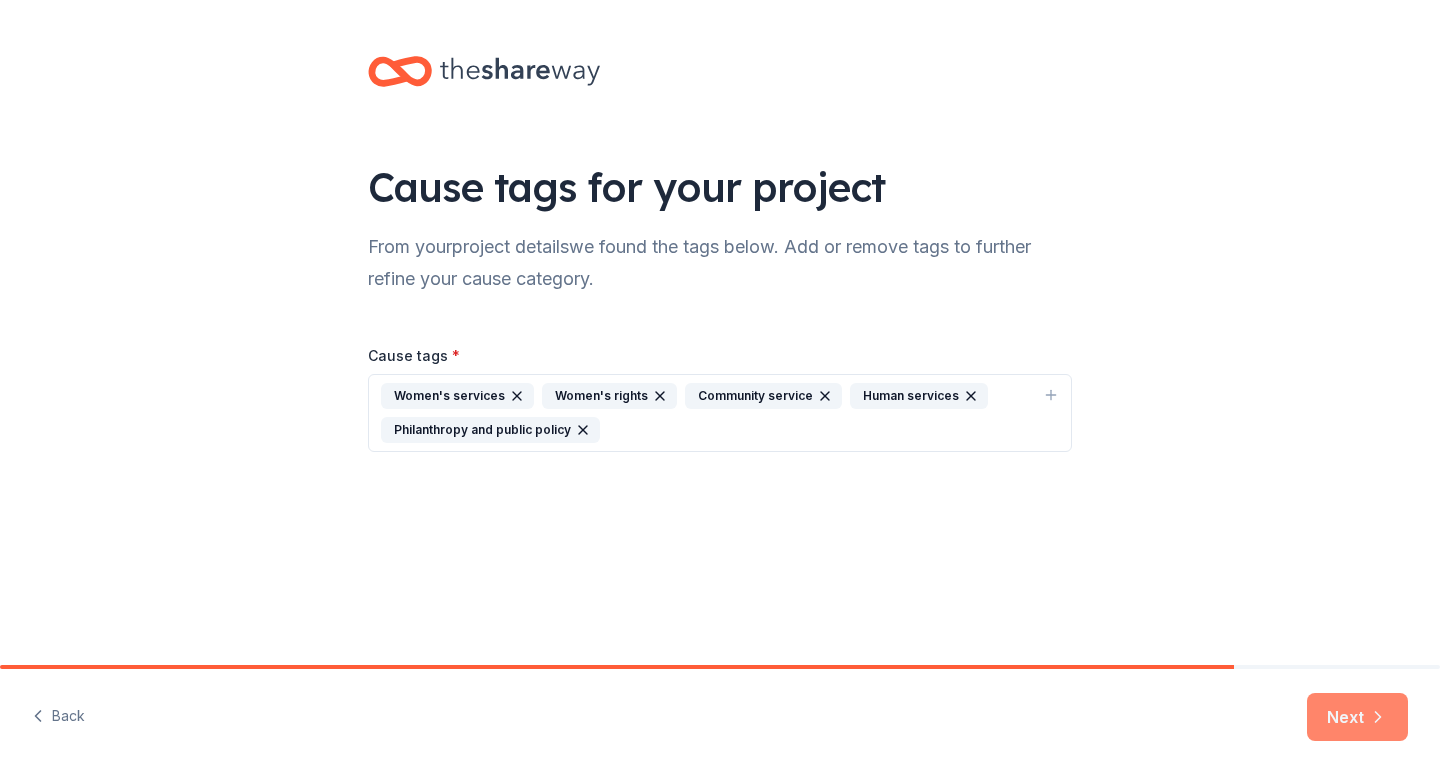 click on "Next" at bounding box center (1357, 717) 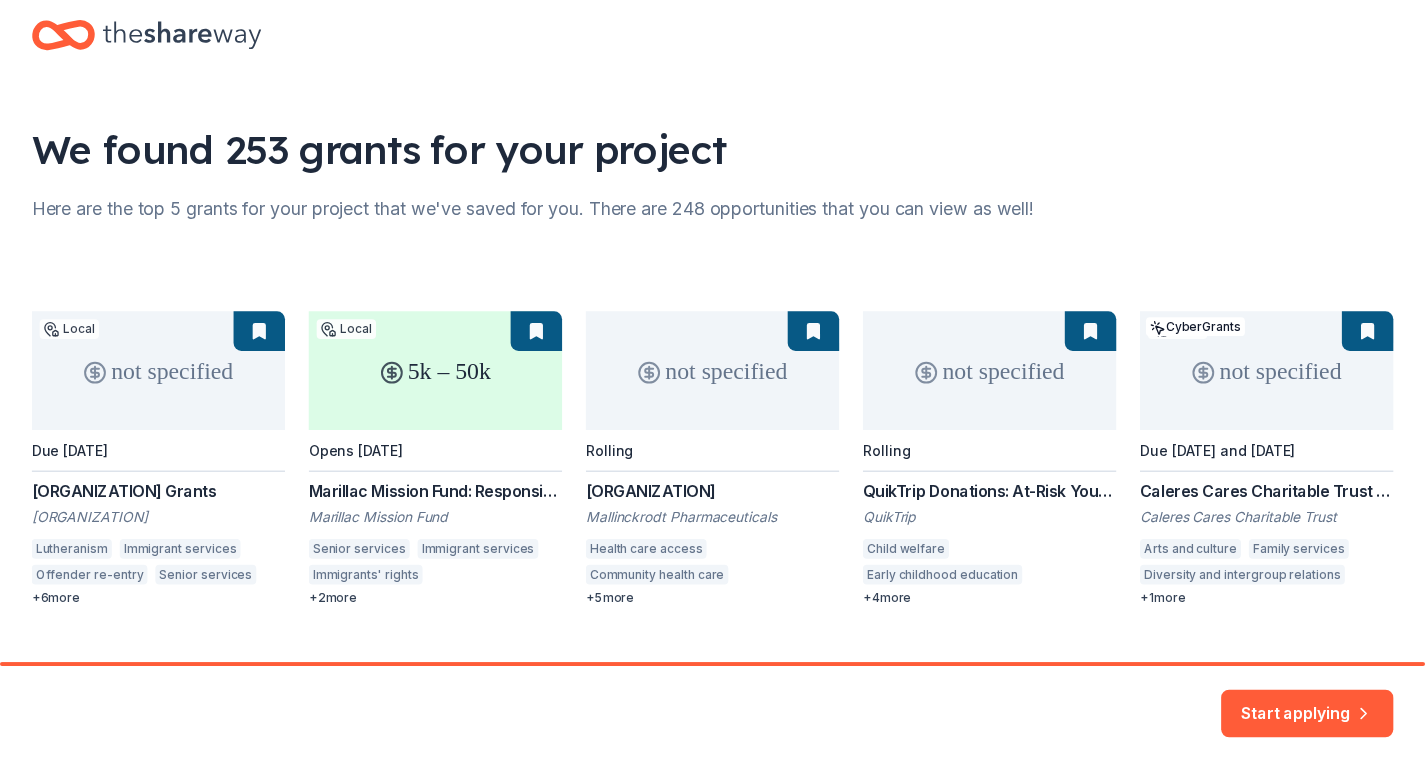 scroll, scrollTop: 80, scrollLeft: 0, axis: vertical 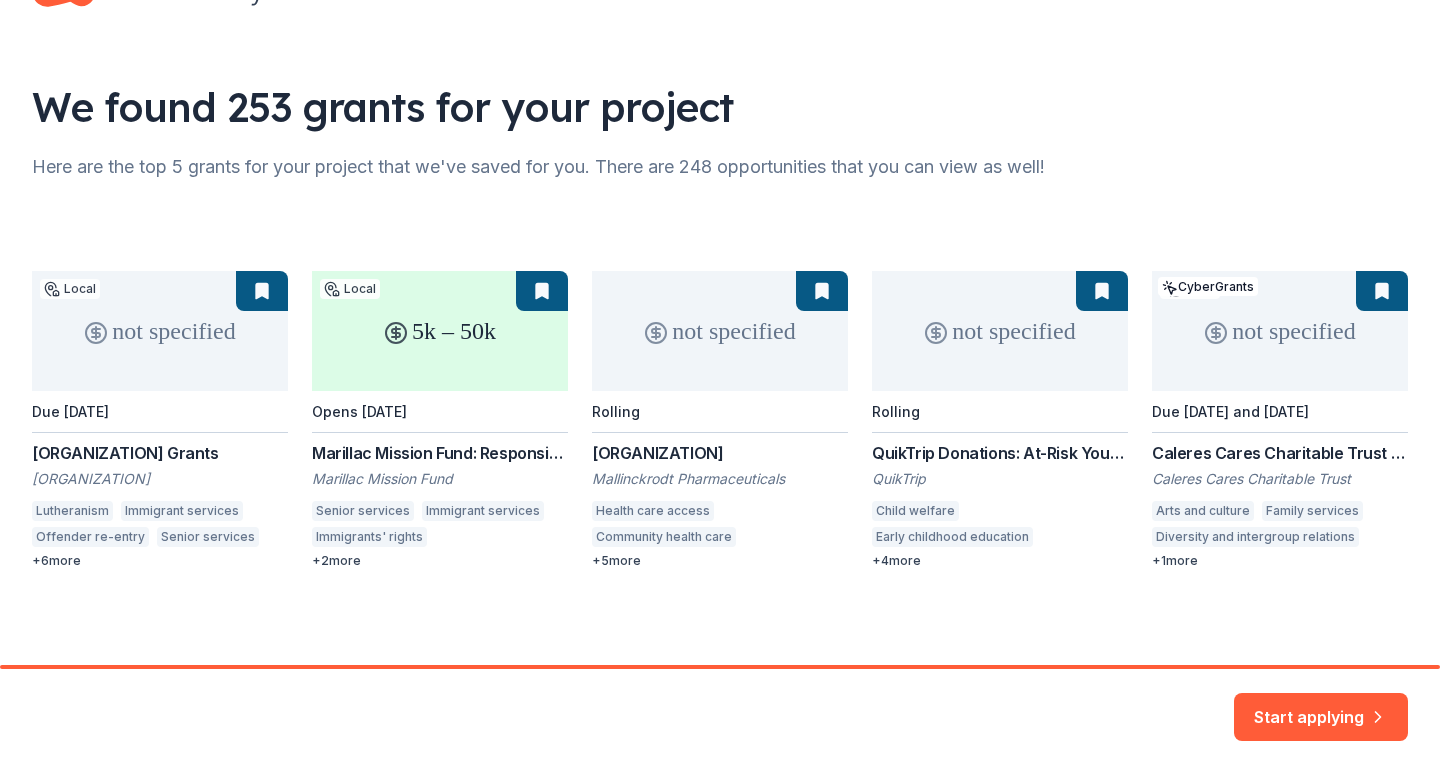 click on "not specified Local Due 12/1 Lutheran Foundation of St. Louis Grants Lutheran Foundation of St. Louis Lutheranism Immigrant services Offender re-entry Senior services Interfaith Human services Family services Special population support Education Justice rights +  6  more 5k – 50k Local Opens 12/1 Marillac Mission Fund: Responsive Grants Marillac Mission Fund Senior services Immigrant services Immigrants' rights Freedom from slavery Mental health care +  2  more not specified Rolling Mallinckrodt Community Charitable Giving Program Mallinckrodt Pharmaceuticals Health care access Community health care Medical education Diseases and conditions Job creation and workforce development Financial services STEM education +  5  more not specified Rolling QuikTrip Donations: At-Risk Youth and Early Childhood Education QuikTrip Child welfare Early childhood education Child development Parent-teacher involvement Parent education Child care +  4  more not specified Local  CyberGrants Due 9/30 and 12/31 Arts and culture 1" at bounding box center [720, 420] 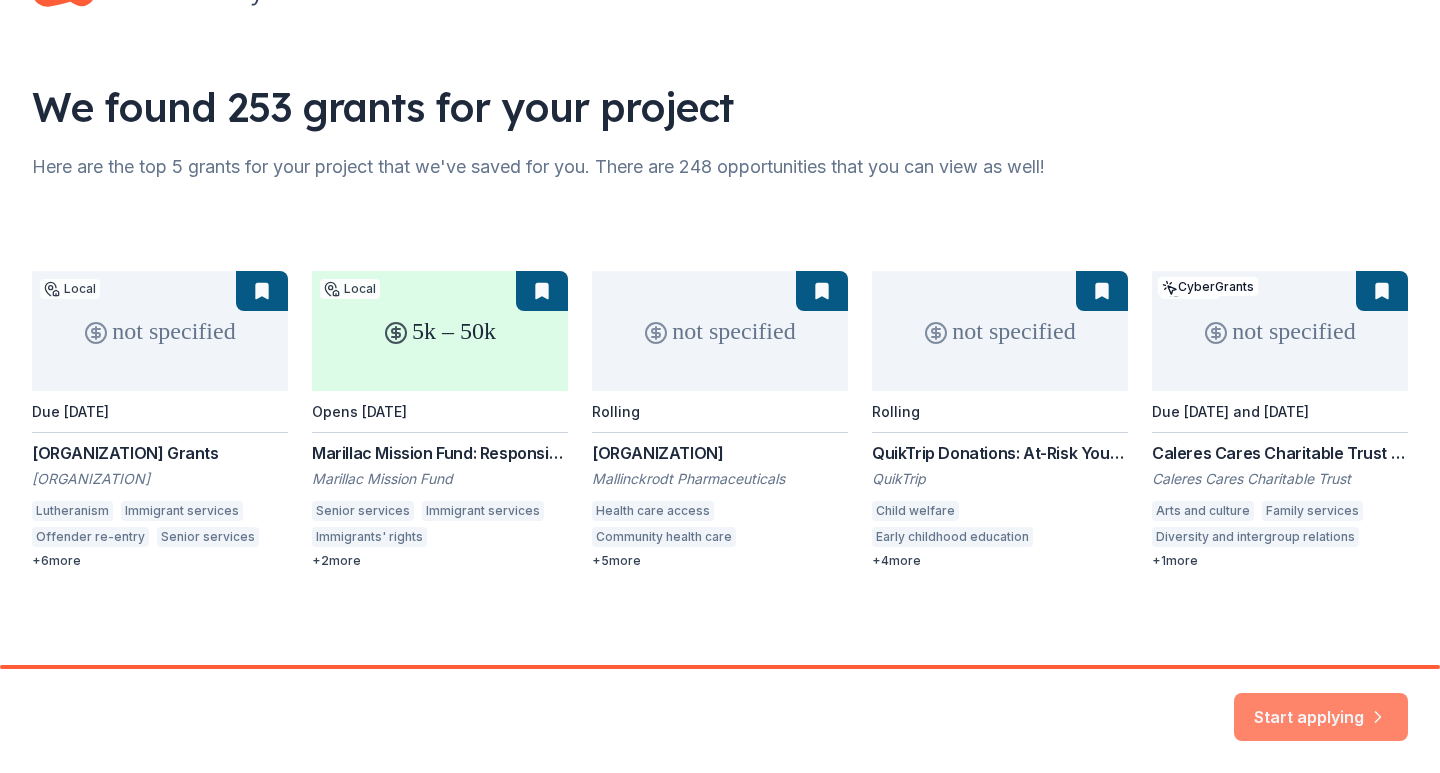 click on "Start applying" at bounding box center (1321, 705) 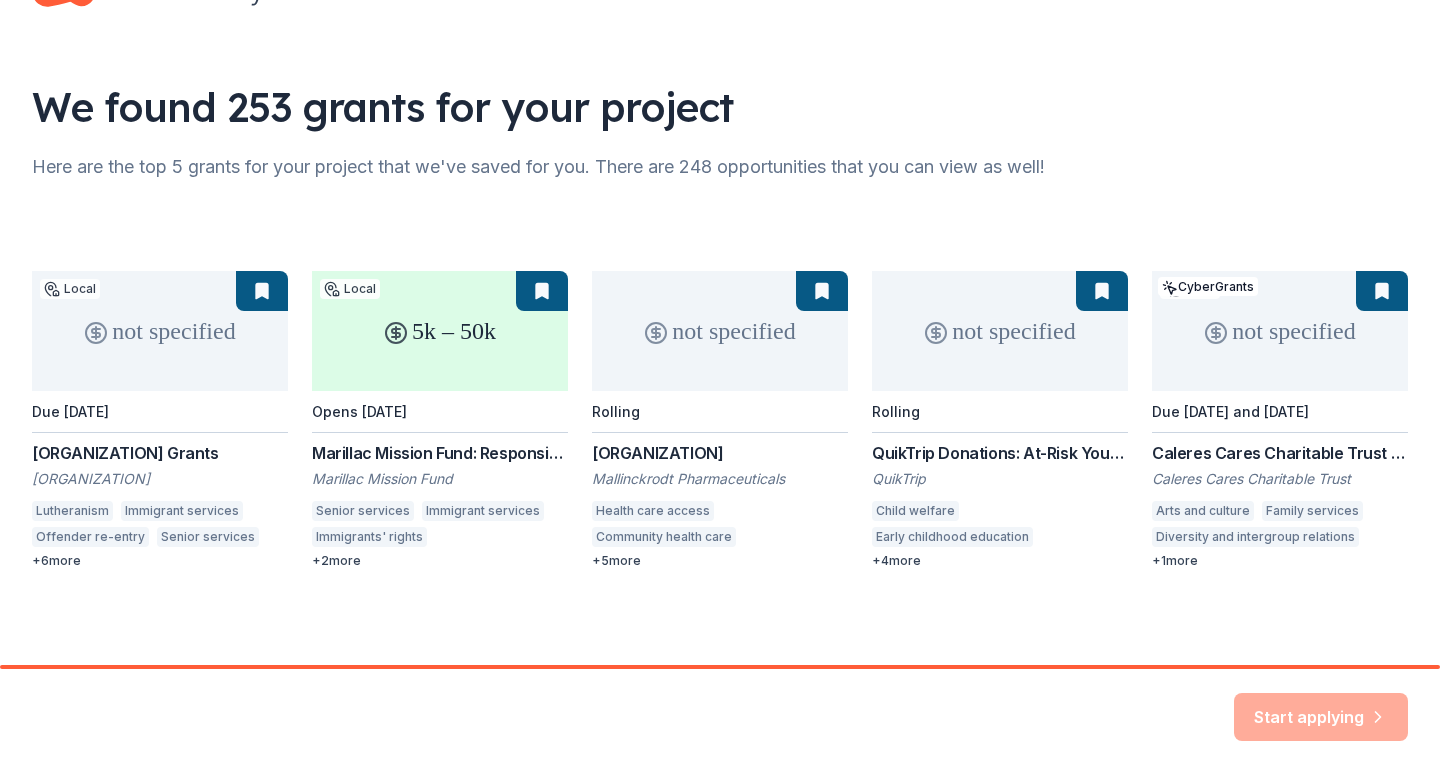 click on "Start applying" at bounding box center [1321, 717] 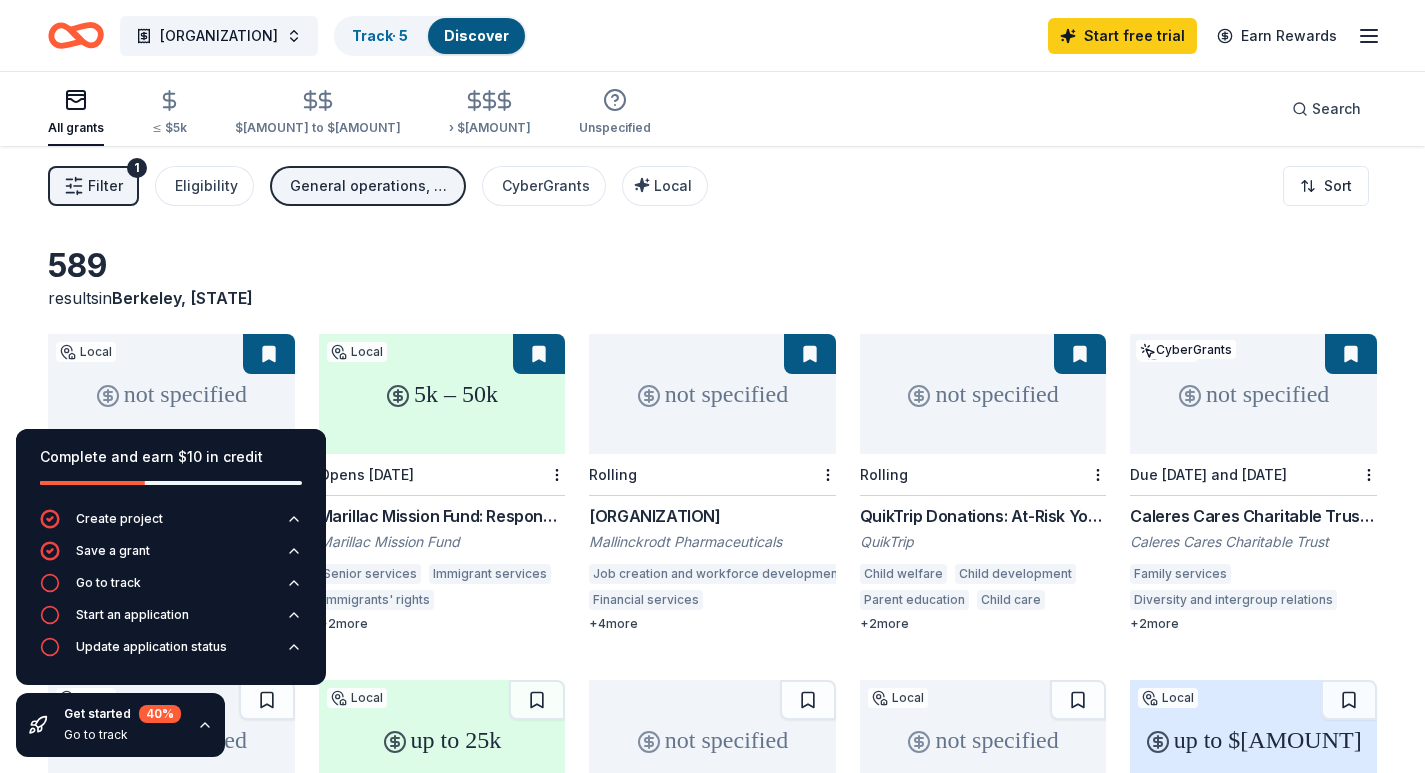 click on "589 results  in  Berkeley, MO" at bounding box center (712, 278) 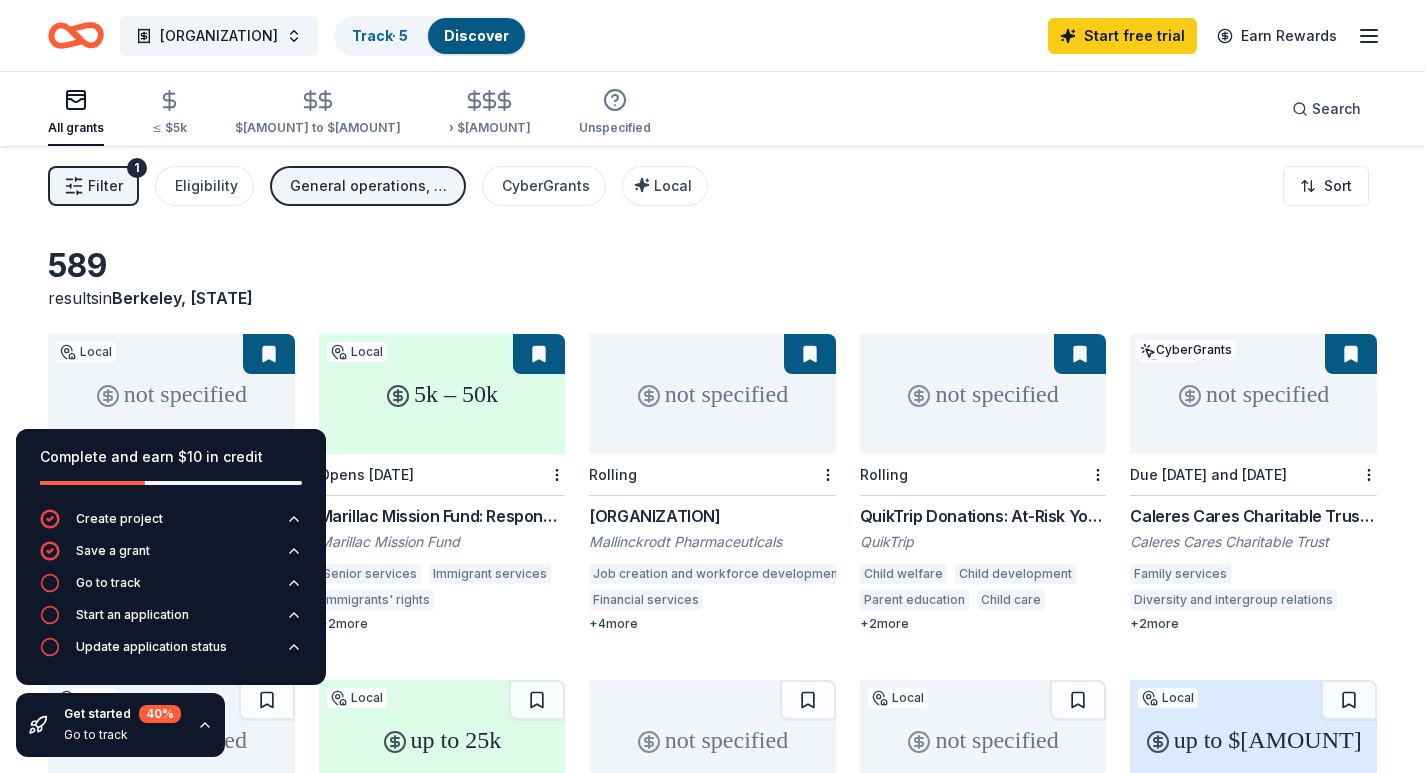 click 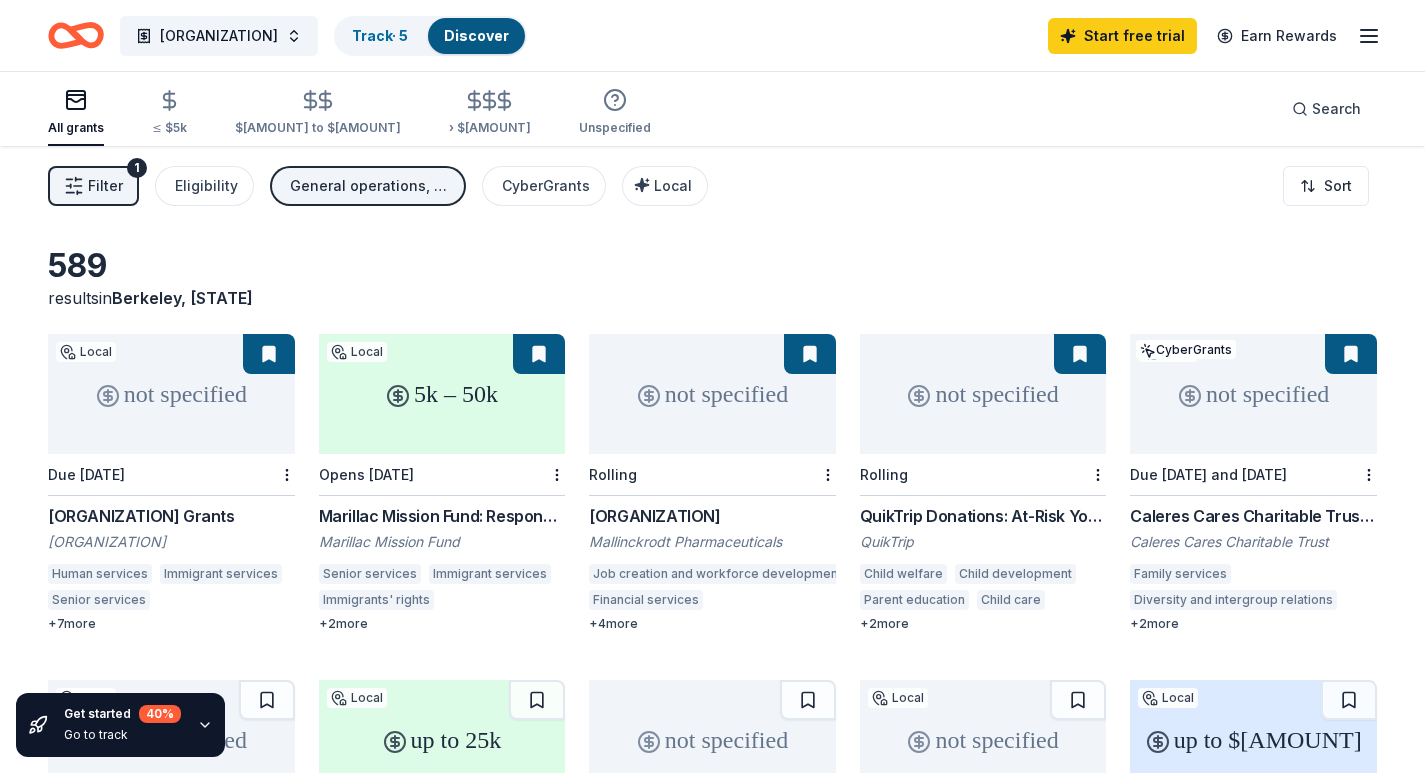 click 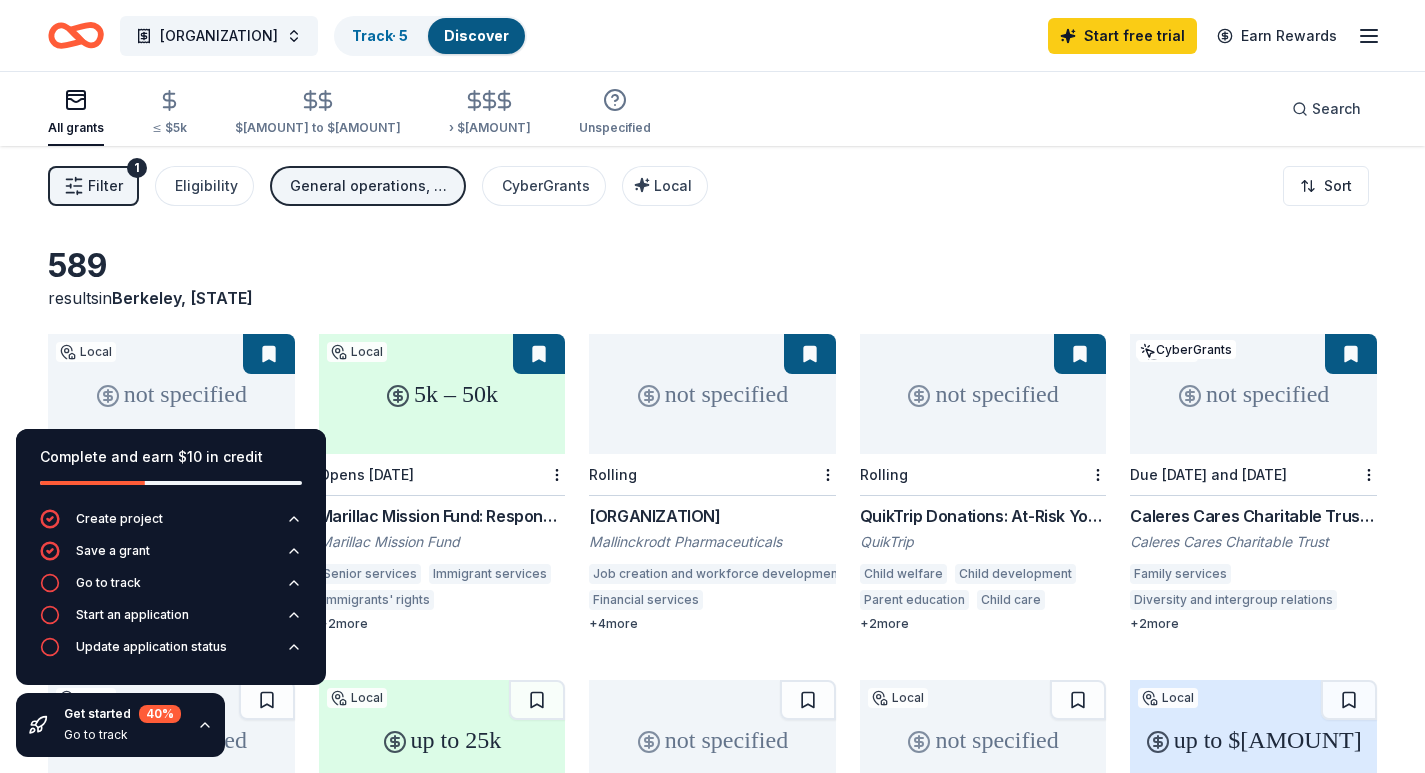 click 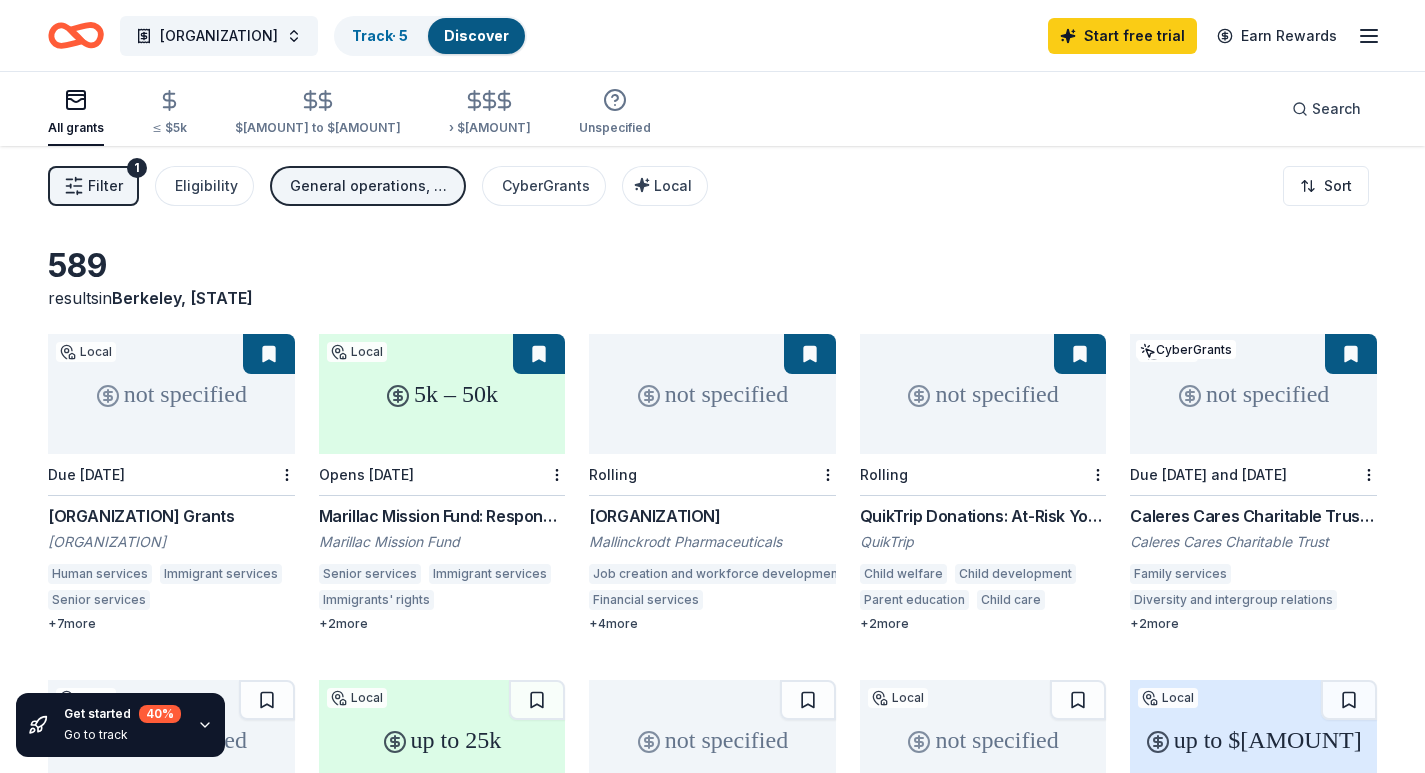click on "not specified" at bounding box center (983, 394) 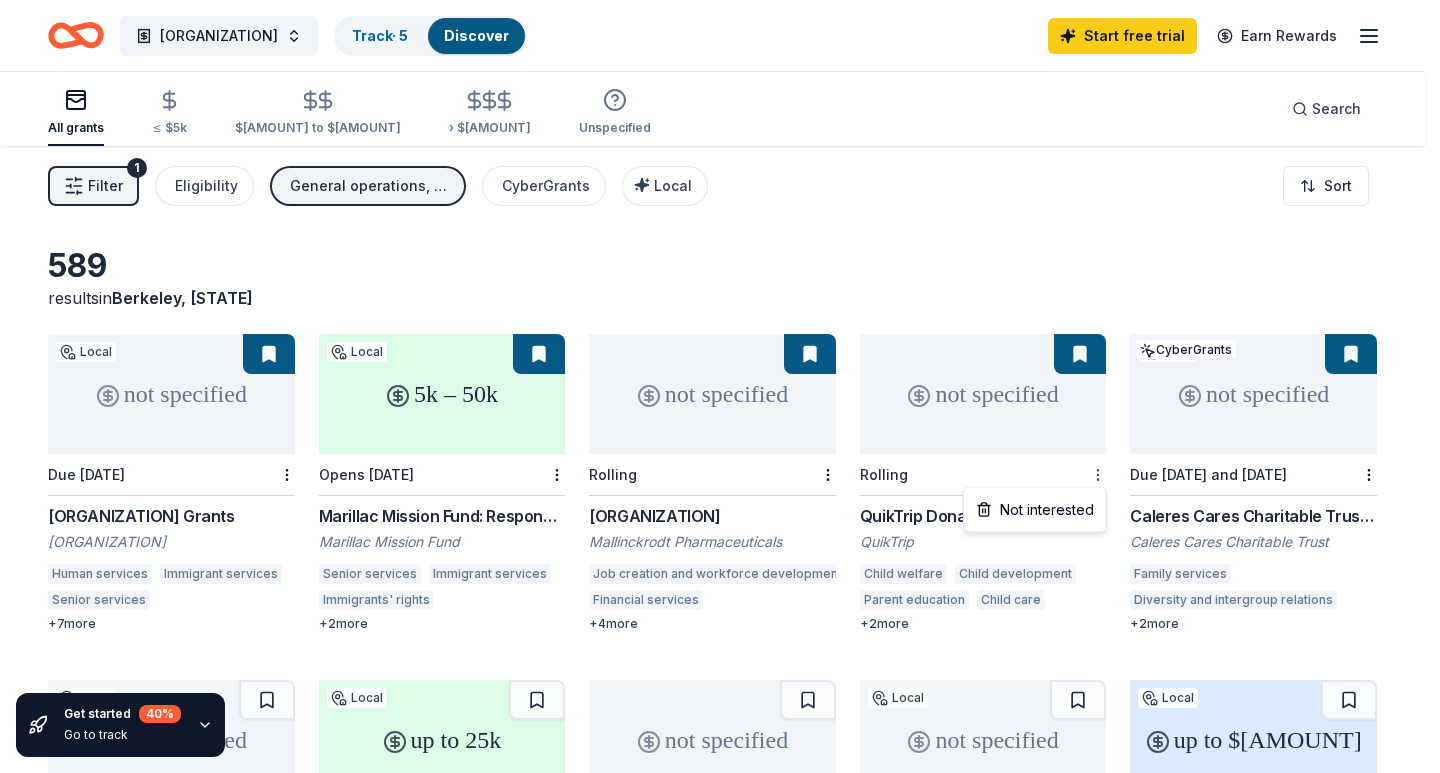 click on "Speak Wisdom Ministry Track  · 5 Discover Start free  trial Earn Rewards All grants ≤ $5k $5k to $20k > $20k Unspecified Search Filter 1 Eligibility General operations, Education, Scholarship, Conference CyberGrants Local Sort Get started 40 % Go to track 589 results  in  Berkeley, MO not specified Local Due 12/1 Lutheran Foundation of St. Louis Grants Lutheran Foundation of St. Louis Human services Immigrant services Senior services Special population support Family services Justice rights Lutheranism Offender re-entry Interfaith Education +  7  more 5k – 50k Local Opens 12/1 Marillac Mission Fund: Responsive Grants Marillac Mission Fund Senior services Immigrant services Immigrants' rights Freedom from slavery Mental health care +  2  more not specified Rolling Mallinckrodt Community Charitable Giving Program Mallinckrodt Pharmaceuticals Job creation and workforce development Financial services Health care access Community health care Medical education Diseases and conditions STEM education +  4  more" at bounding box center (720, 386) 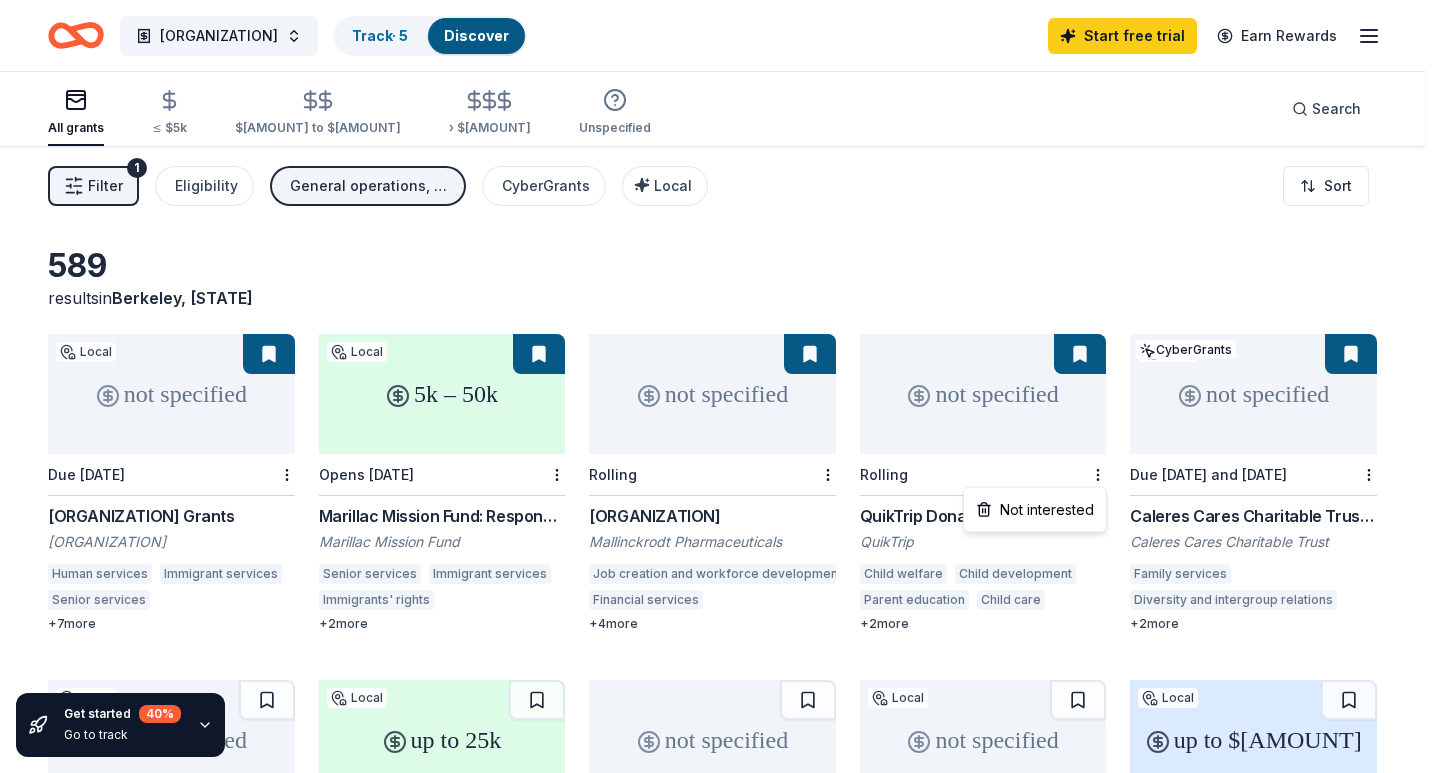 click on "Speak Wisdom Ministry Track  · 5 Discover Start free  trial Earn Rewards All grants ≤ $5k $5k to $20k > $20k Unspecified Search Filter 1 Eligibility General operations, Education, Scholarship, Conference CyberGrants Local Sort Get started 40 % Go to track 589 results  in  Berkeley, MO not specified Local Due 12/1 Lutheran Foundation of St. Louis Grants Lutheran Foundation of St. Louis Human services Immigrant services Senior services Special population support Family services Justice rights Lutheranism Offender re-entry Interfaith Education +  7  more 5k – 50k Local Opens 12/1 Marillac Mission Fund: Responsive Grants Marillac Mission Fund Senior services Immigrant services Immigrants' rights Freedom from slavery Mental health care +  2  more not specified Rolling Mallinckrodt Community Charitable Giving Program Mallinckrodt Pharmaceuticals Job creation and workforce development Financial services Health care access Community health care Medical education Diseases and conditions STEM education +  4  more" at bounding box center (720, 386) 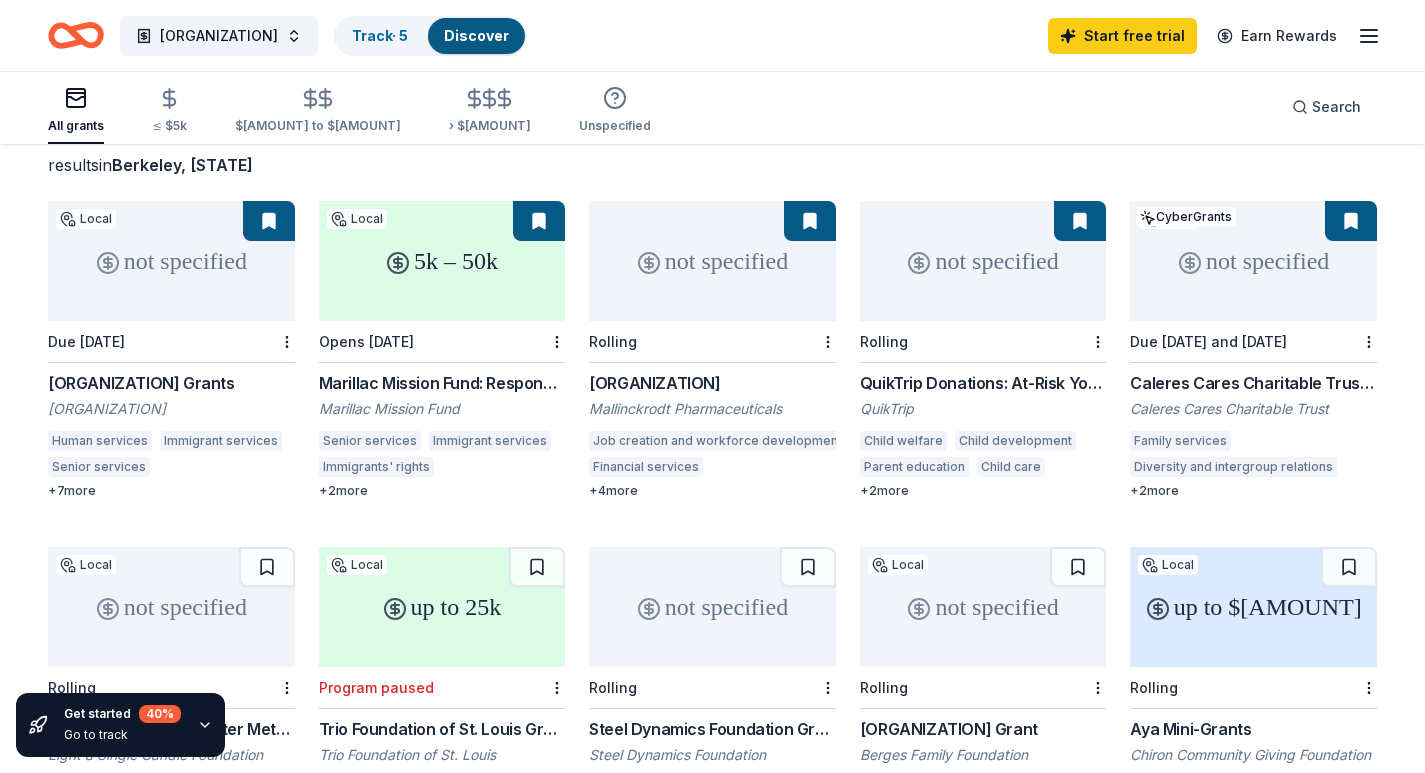 scroll, scrollTop: 146, scrollLeft: 0, axis: vertical 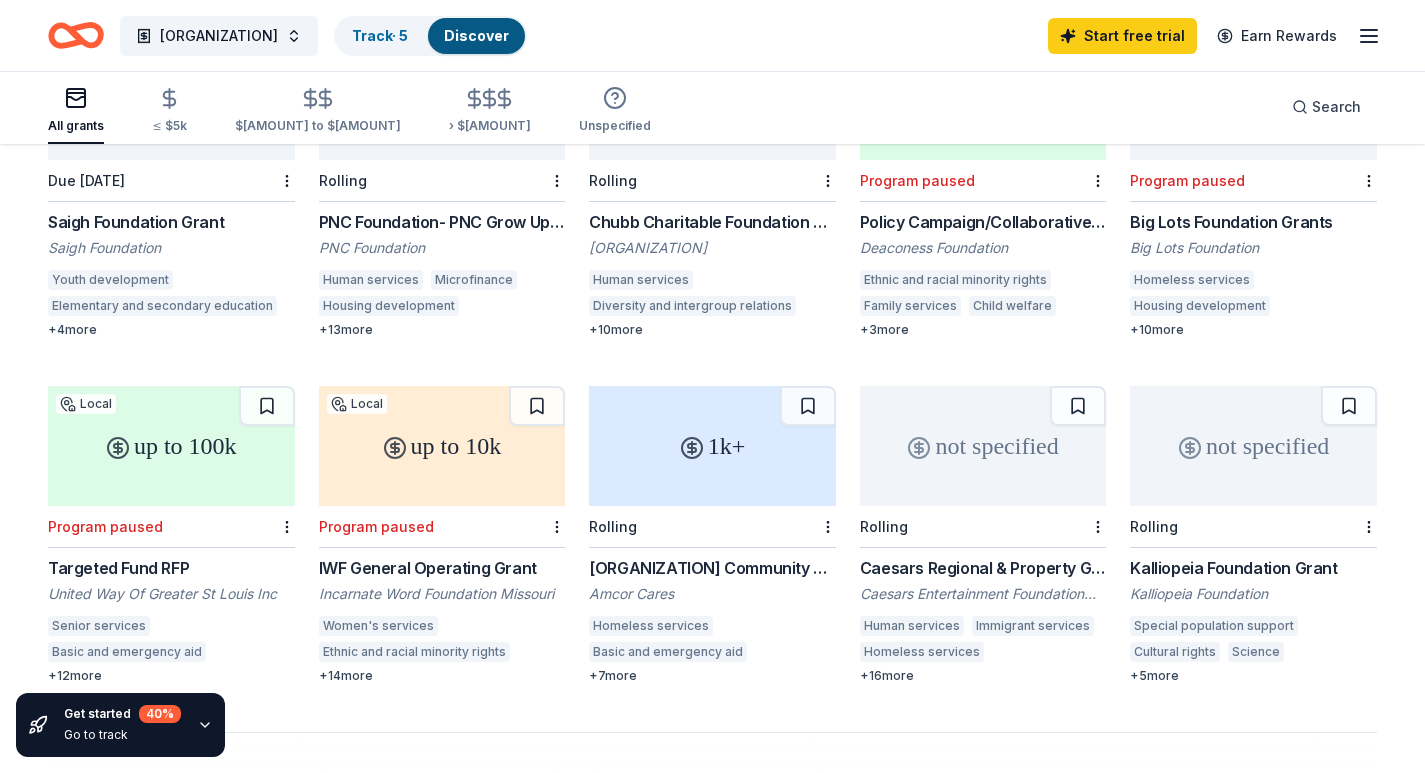 click on "[ORGANIZATION]-[PROGRAM]" at bounding box center [442, 222] 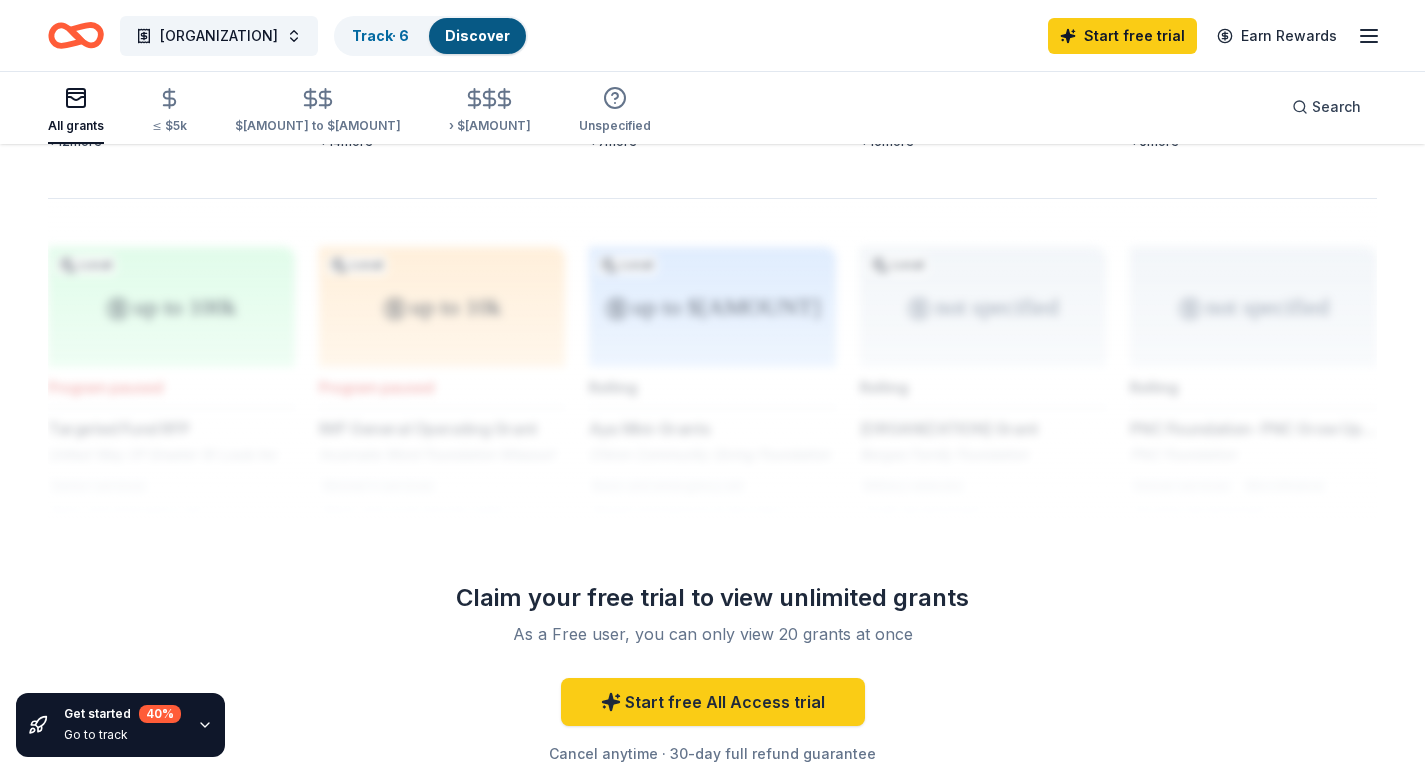 scroll, scrollTop: 1546, scrollLeft: 0, axis: vertical 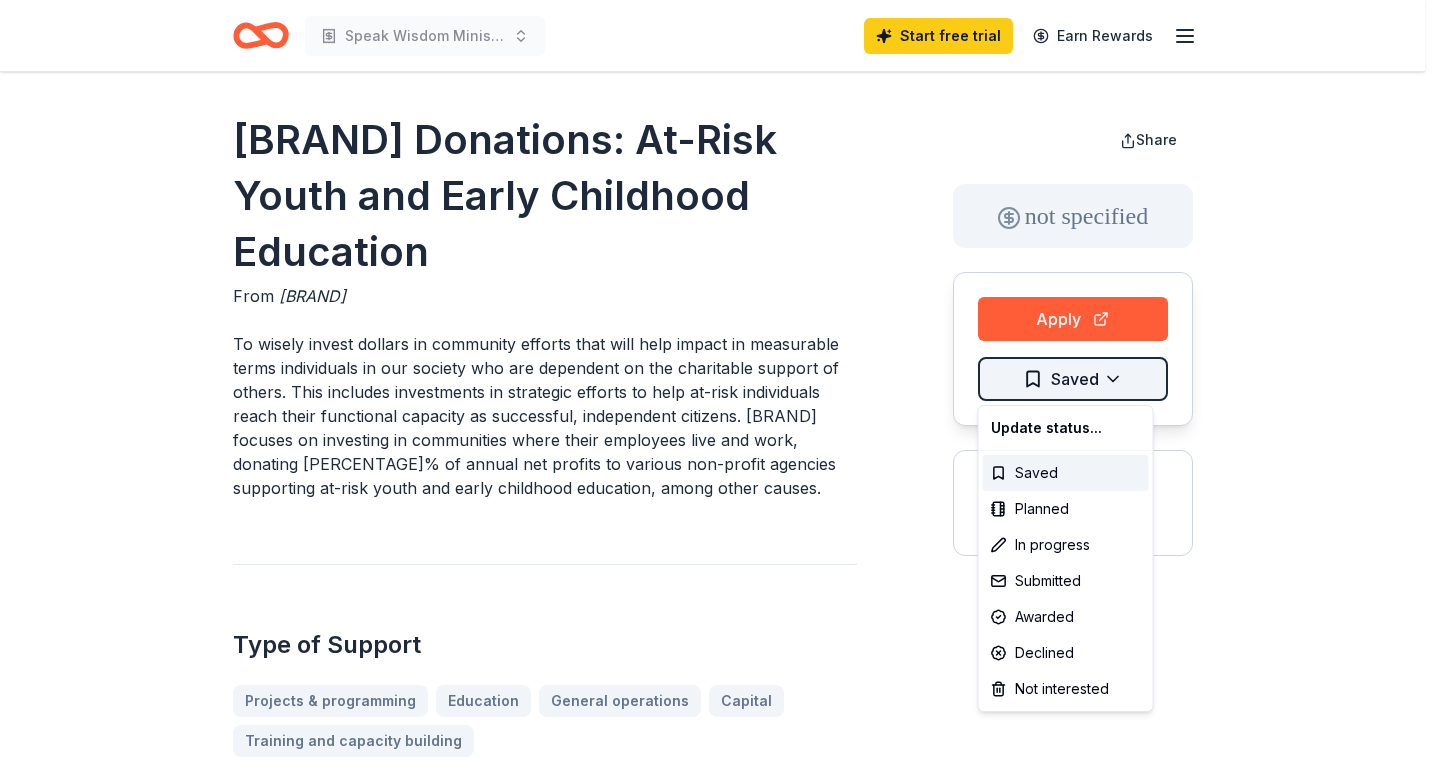 click on "Speak Wisdom Ministry Start free  trial Earn Rewards QuikTrip Donations: At-Risk Youth and Early Childhood Education From   QuikTrip To wisely invest dollars in community efforts that will help impact in measurable terms individuals in our society who are dependent on the charitable support of others. This includes investments in strategic efforts to help at-risk individuals reach their functional capacity as successful, independent citizens. QuikTrip focuses on investing in communities where their employees live and work, donating 5% of annual net profits to various non-profit agencies supporting at-risk youth and early childhood education, among other causes. Type of Support Projects & programming Education General operations Capital Training and capacity building Overview Child welfare Early childhood education Child development Parent-teacher involvement Parent education Child care Eligibility Organization's Location USA Program Location See more Organization Type 501(c)(3) Nonprofit Other" at bounding box center (720, 386) 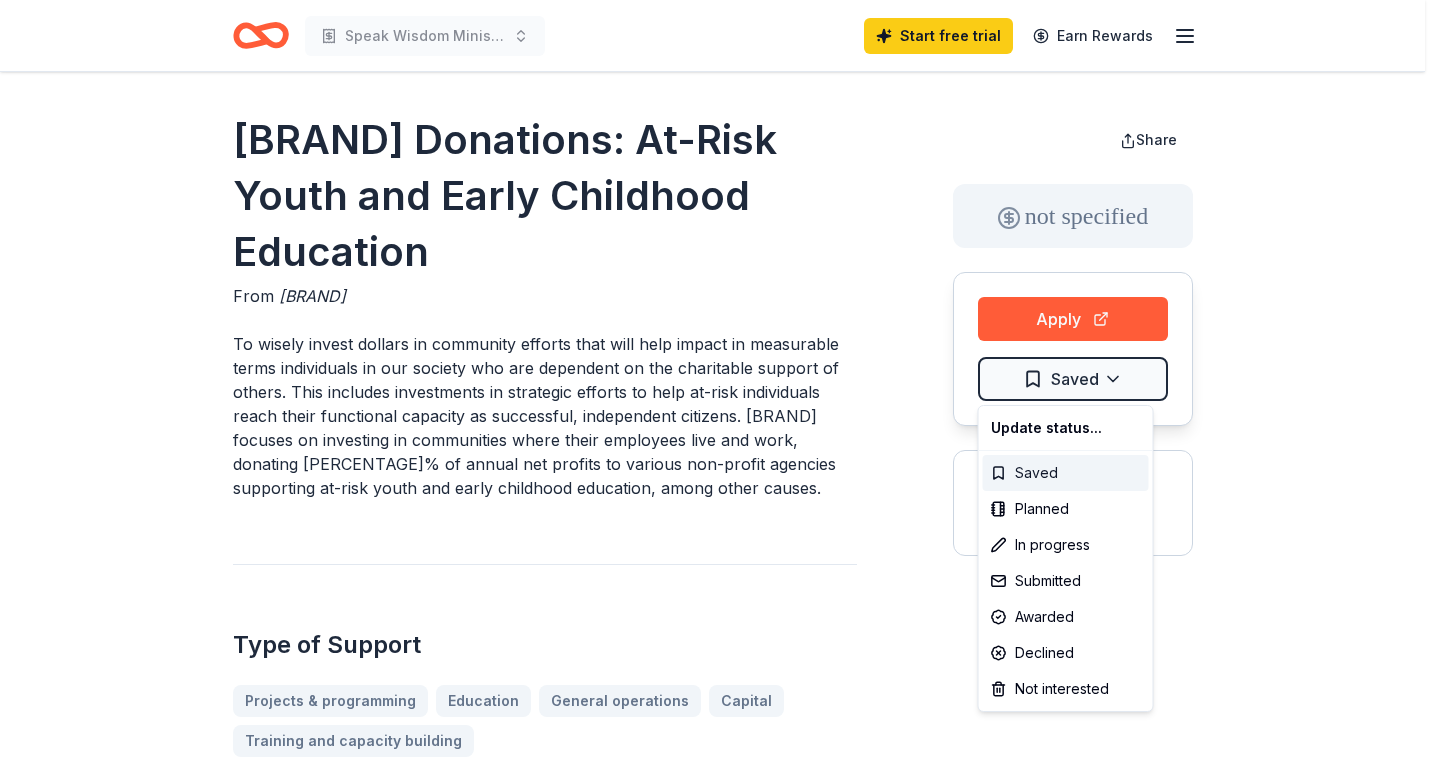 click on "Saved" at bounding box center [1066, 473] 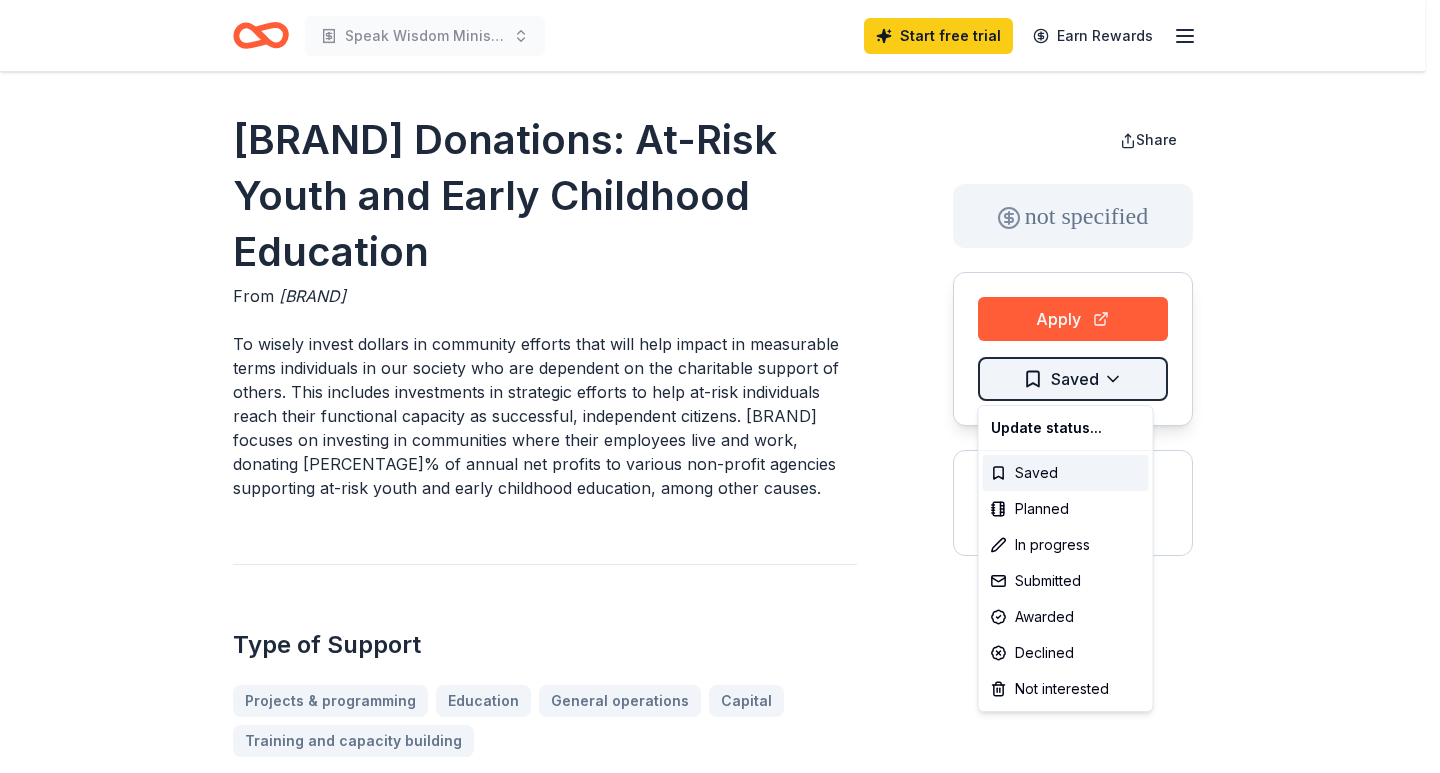 click on "Speak Wisdom Ministry Start free  trial Earn Rewards QuikTrip Donations: At-Risk Youth and Early Childhood Education From   QuikTrip To wisely invest dollars in community efforts that will help impact in measurable terms individuals in our society who are dependent on the charitable support of others. This includes investments in strategic efforts to help at-risk individuals reach their functional capacity as successful, independent citizens. QuikTrip focuses on investing in communities where their employees live and work, donating 5% of annual net profits to various non-profit agencies supporting at-risk youth and early childhood education, among other causes. Type of Support Projects & programming Education General operations Capital Training and capacity building Overview Child welfare Early childhood education Child development Parent-teacher involvement Parent education Child care Eligibility Organization's Location USA Program Location See more Organization Type 501(c)(3) Nonprofit Other" at bounding box center [720, 386] 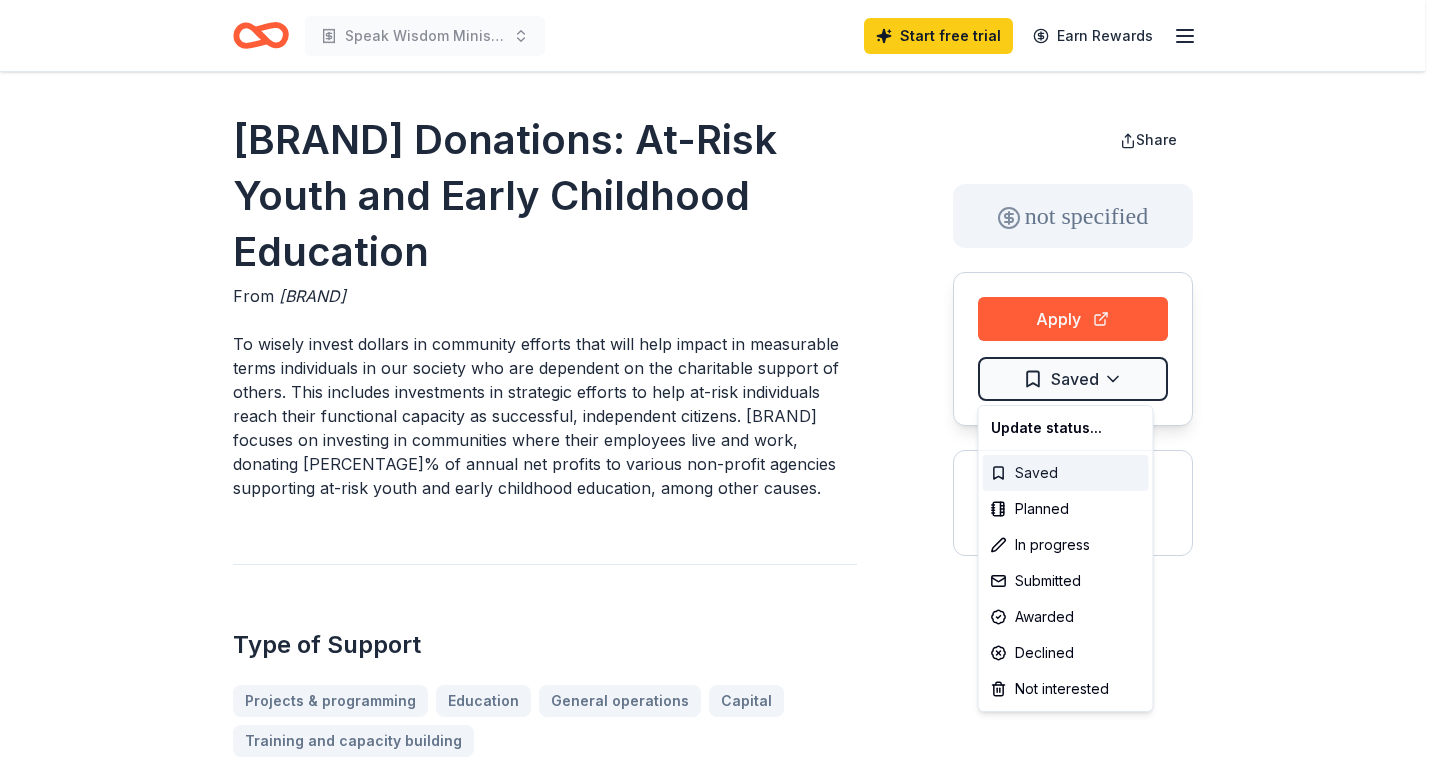 click on "Saved" at bounding box center [1066, 473] 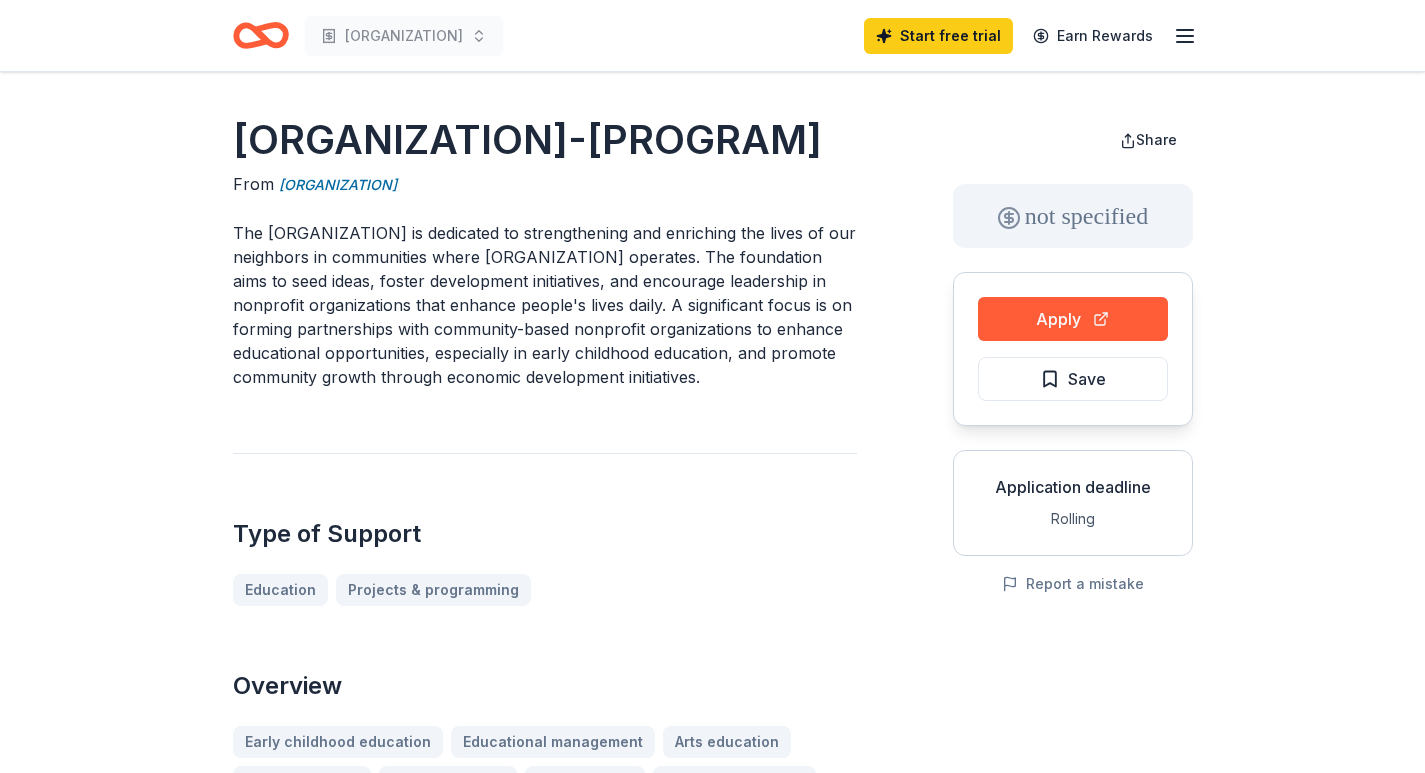 scroll, scrollTop: 0, scrollLeft: 0, axis: both 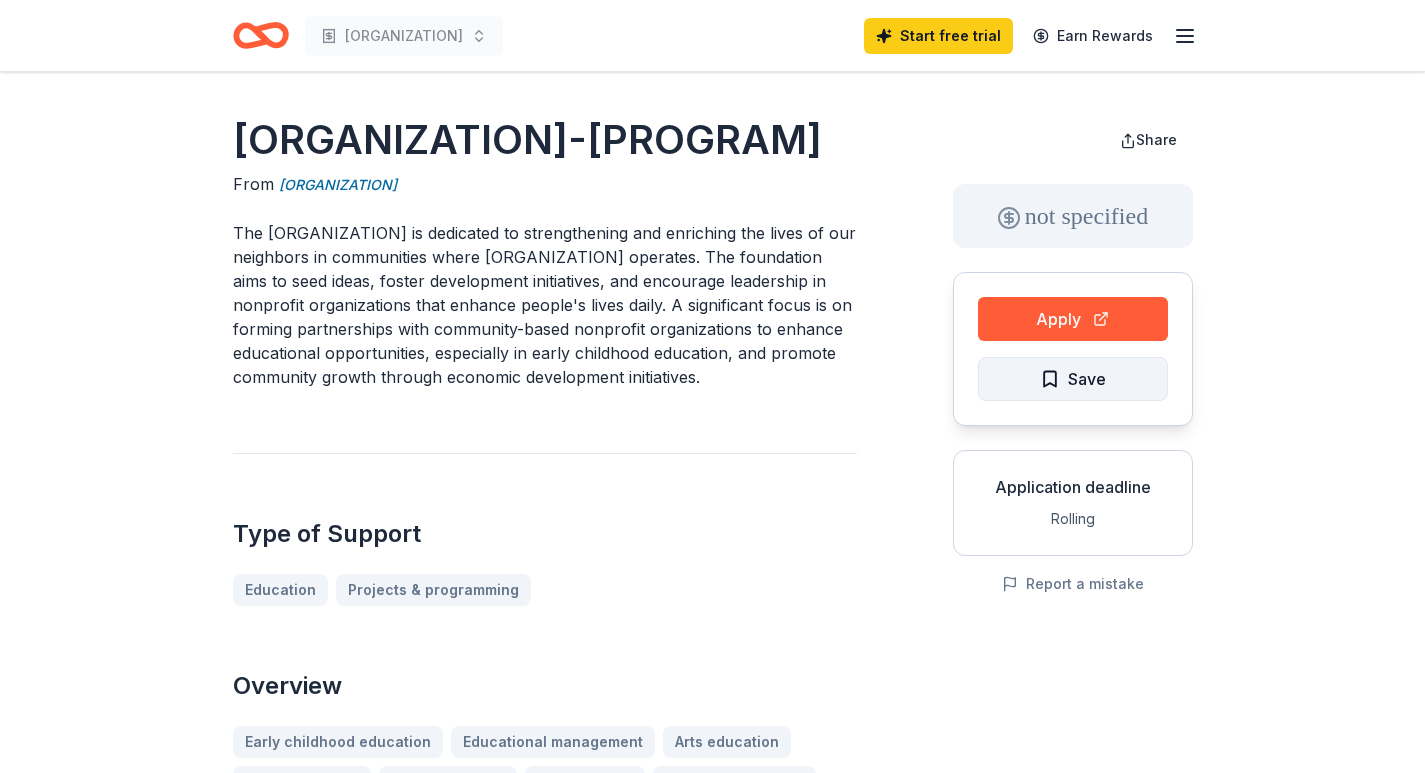 click on "Save" at bounding box center [1073, 379] 